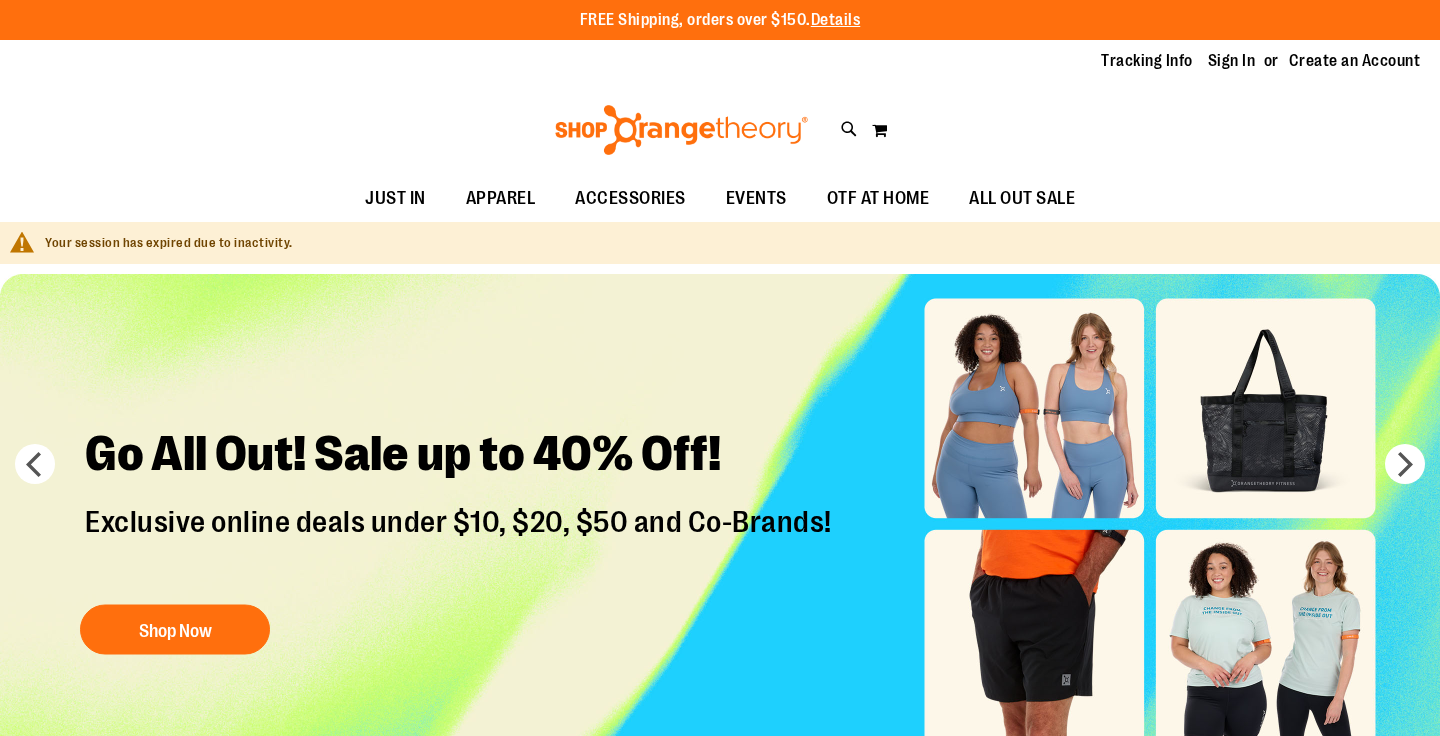 scroll, scrollTop: 0, scrollLeft: 0, axis: both 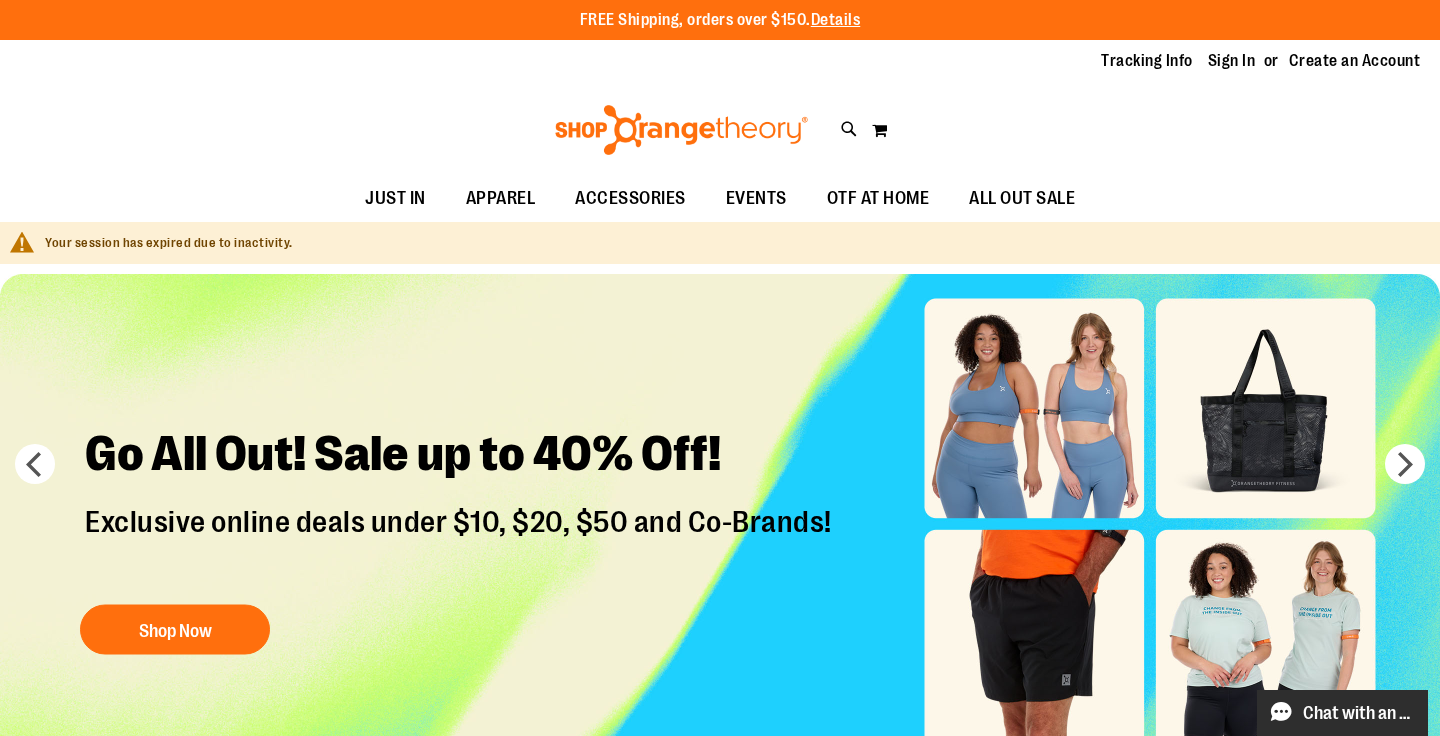 type on "**********" 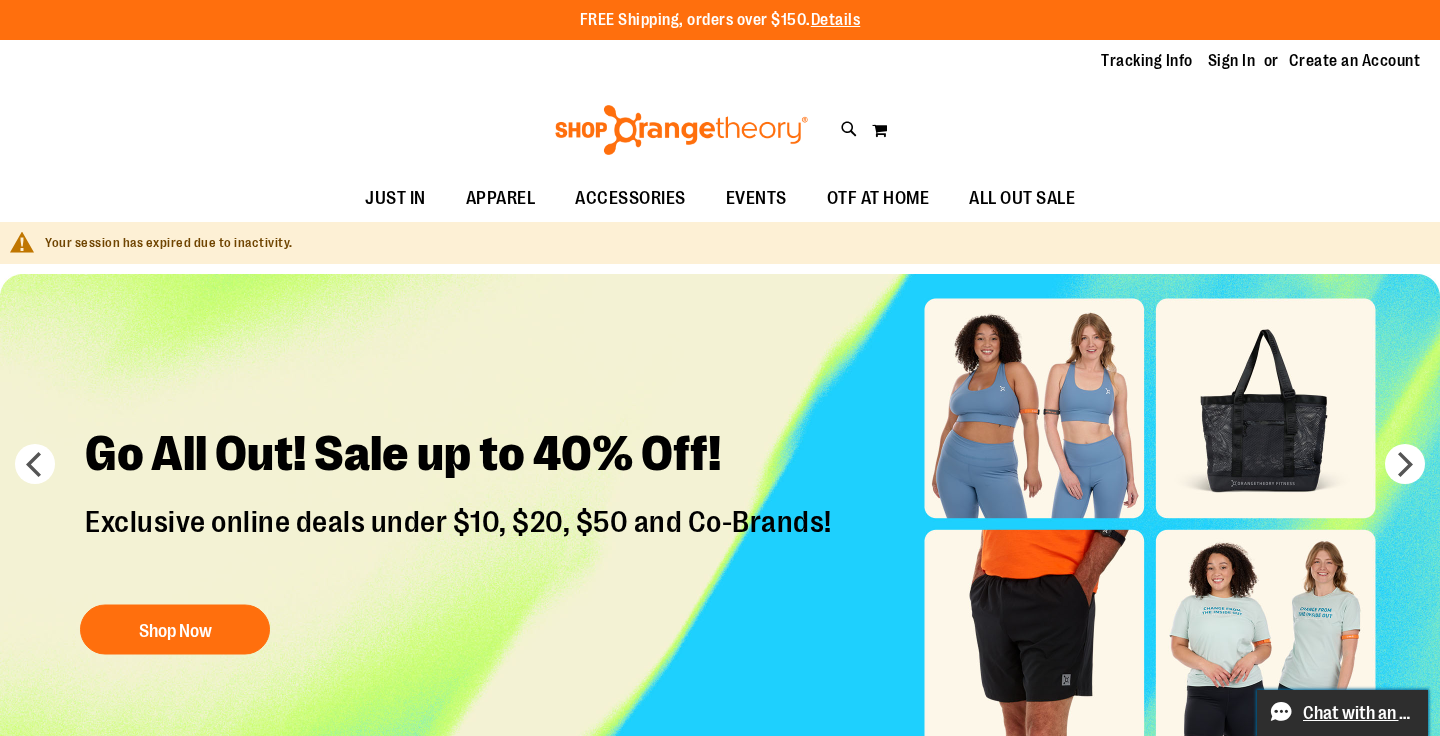 click on "Chat with an Expert" at bounding box center [1359, 713] 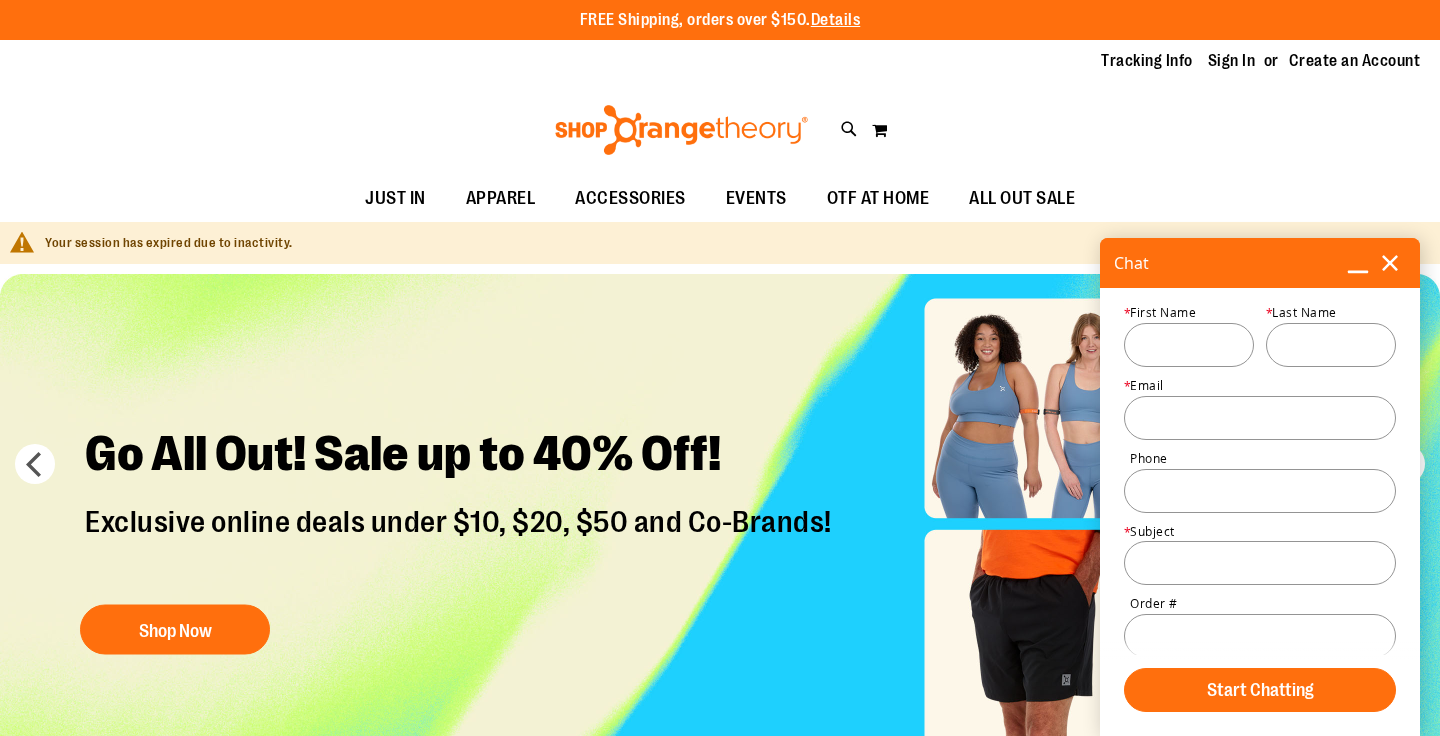 click on "First Name *" at bounding box center (1189, 345) 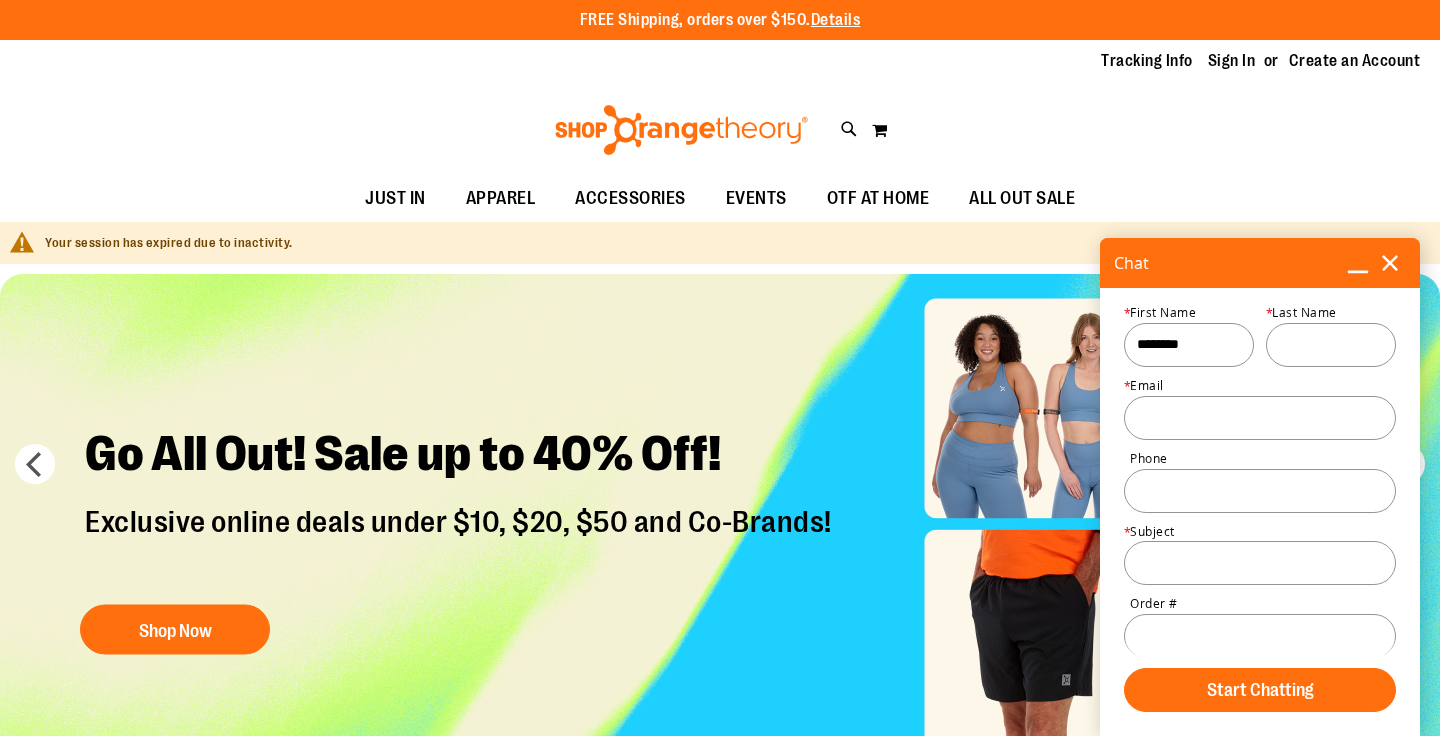 type on "********" 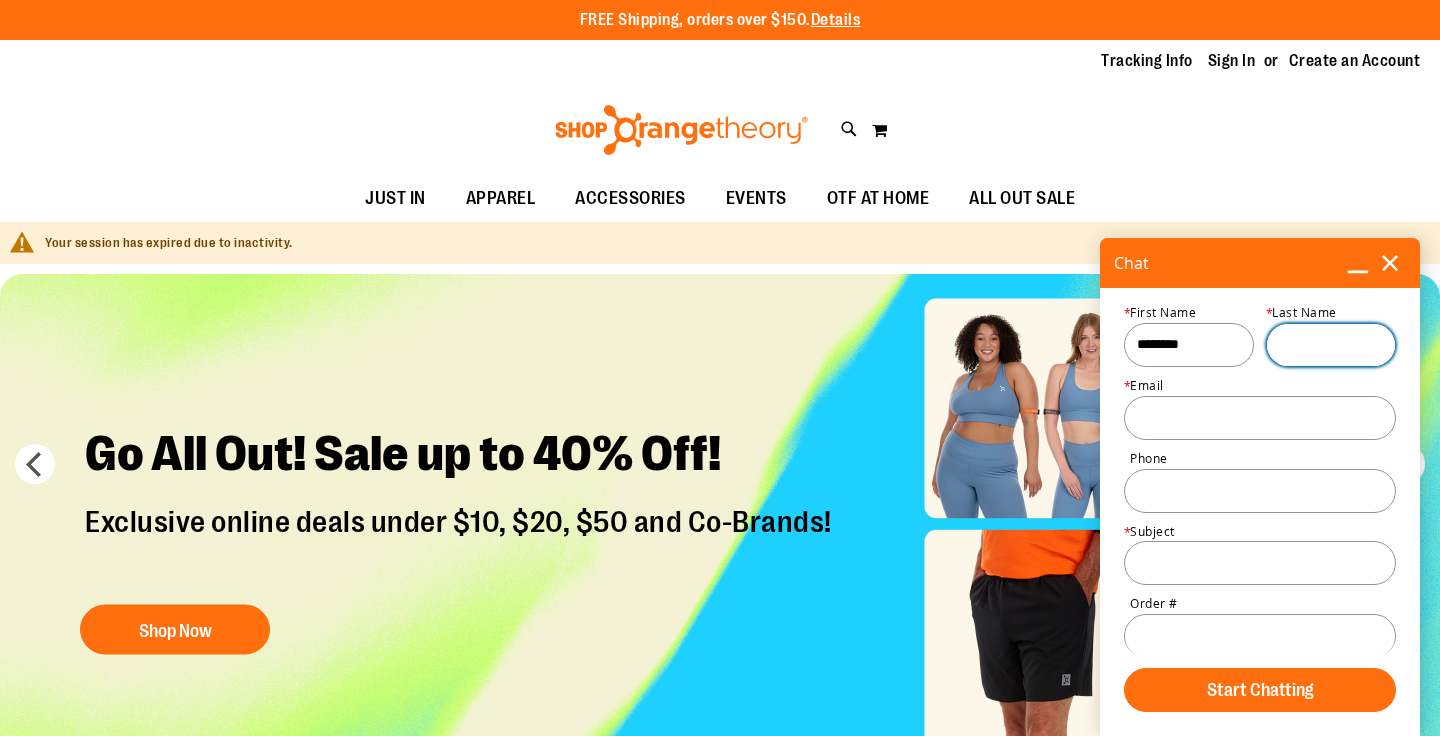 click on "Last Name *" at bounding box center [1331, 345] 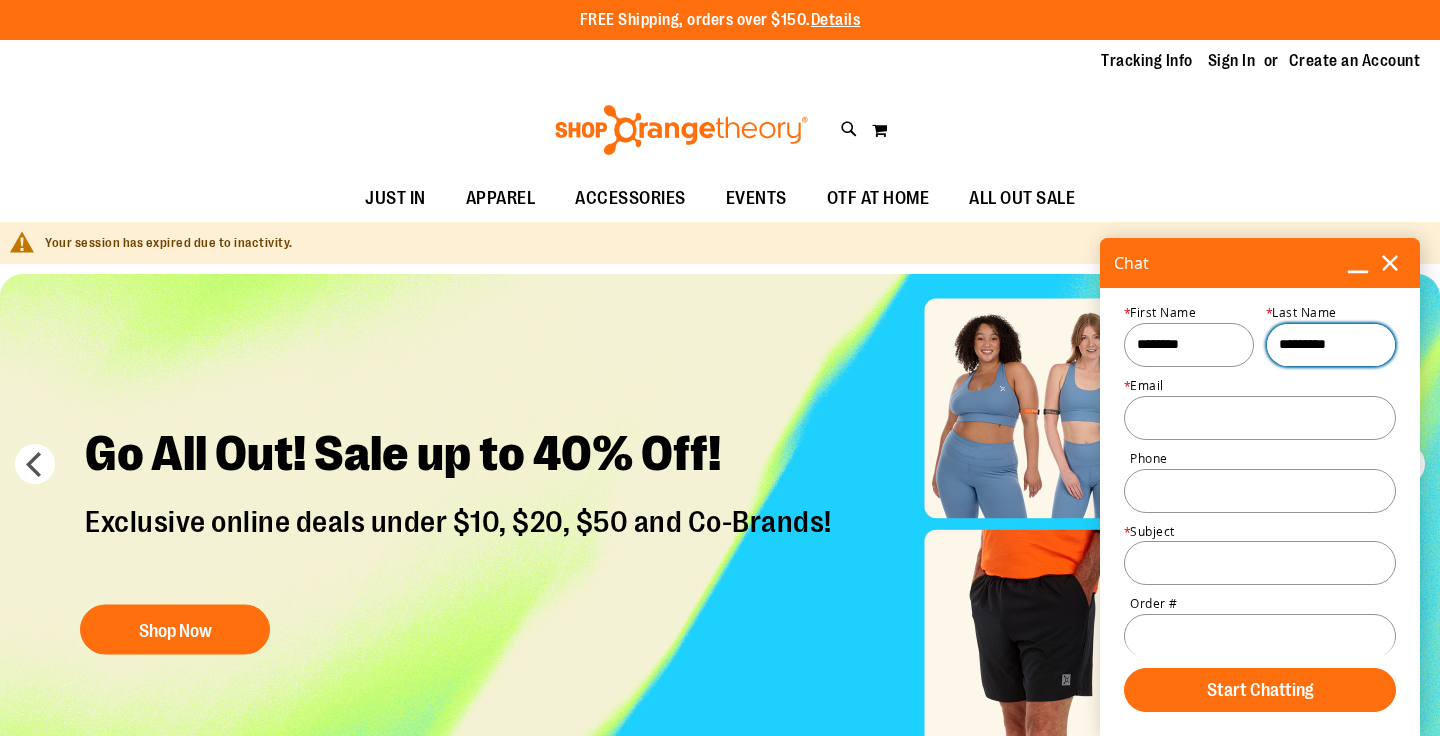 type on "*********" 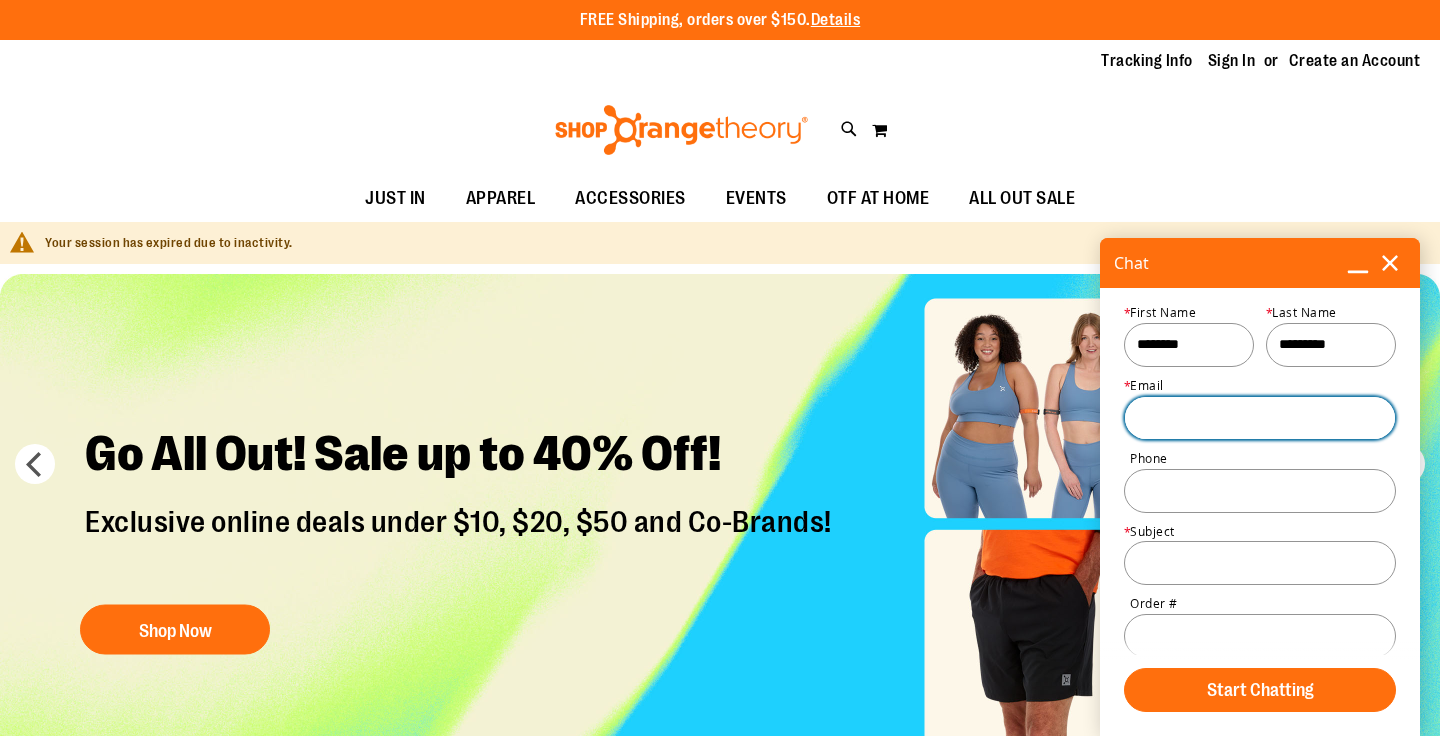 click on "Email *" at bounding box center (1260, 418) 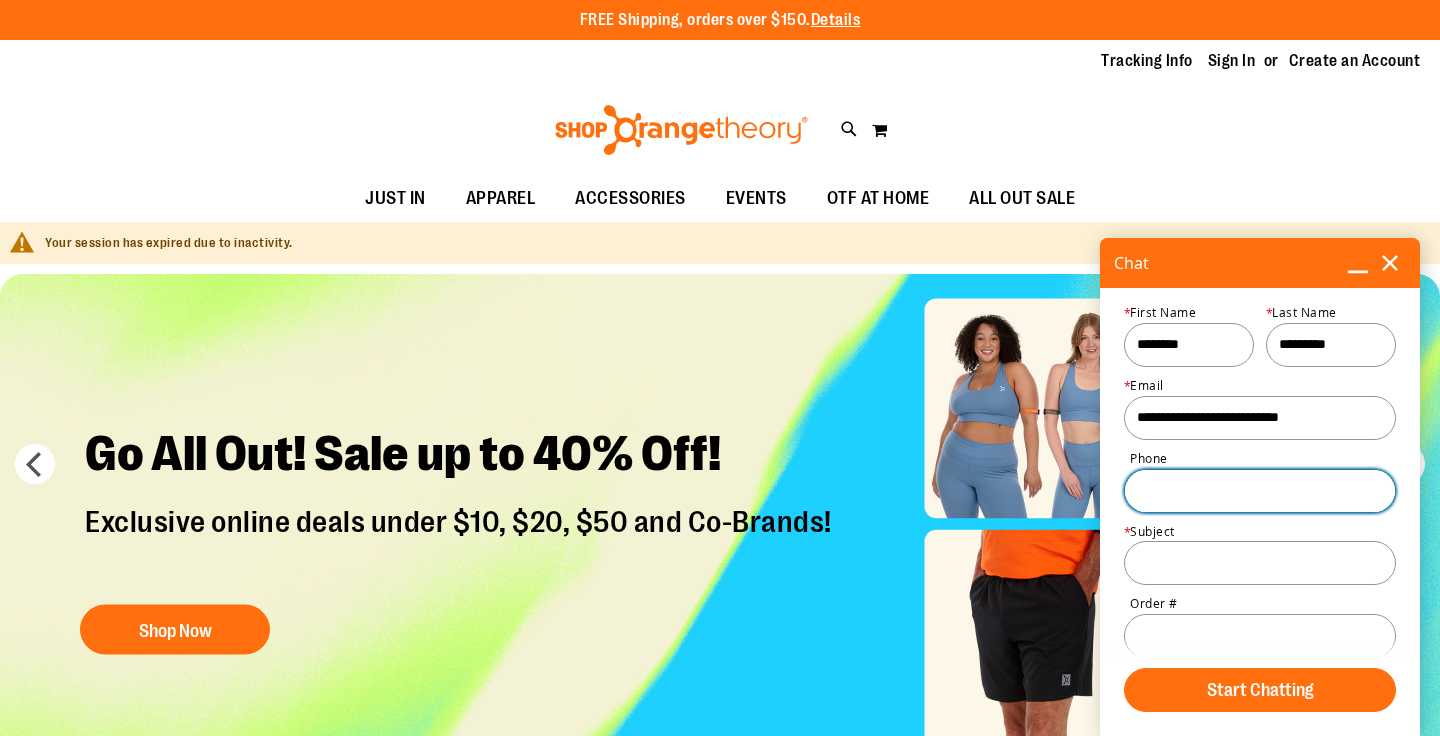 click on "Phone" at bounding box center (1260, 491) 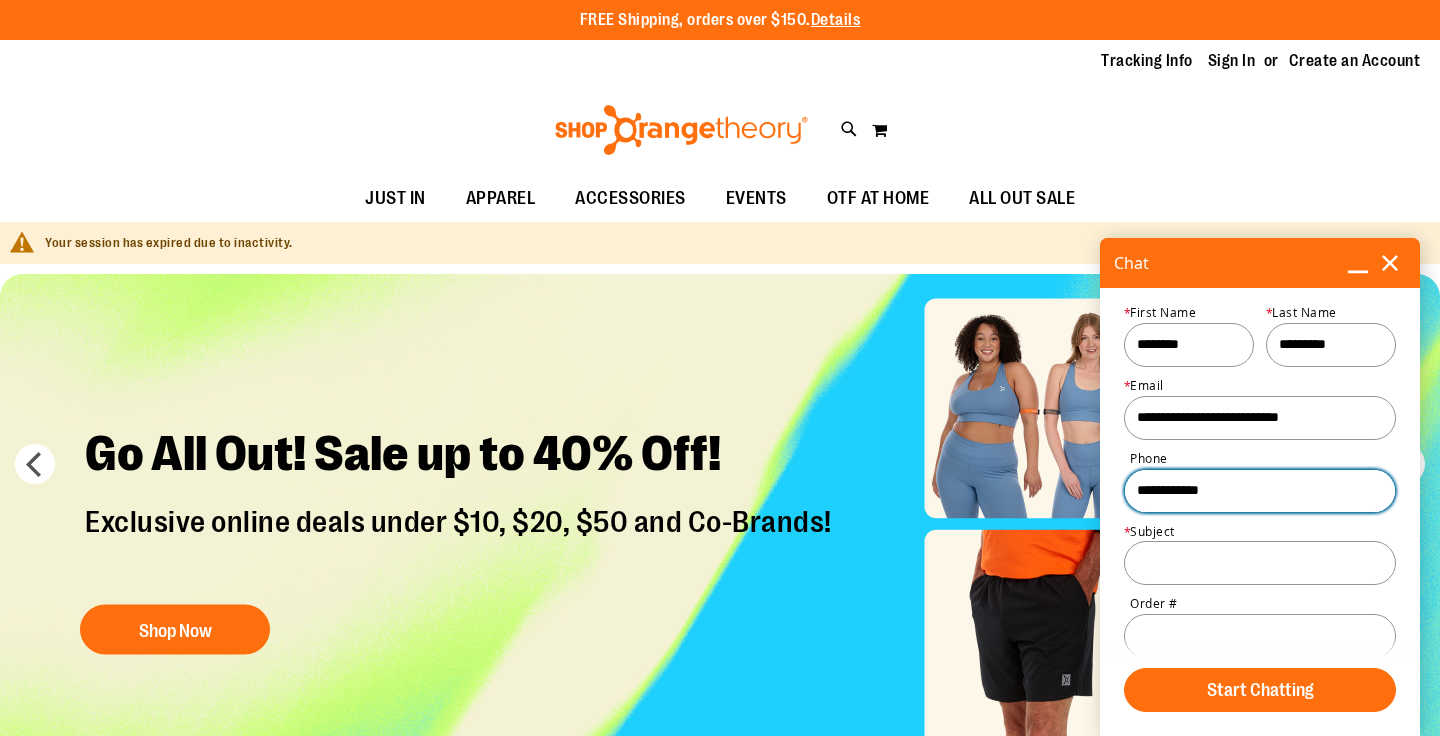 type on "**********" 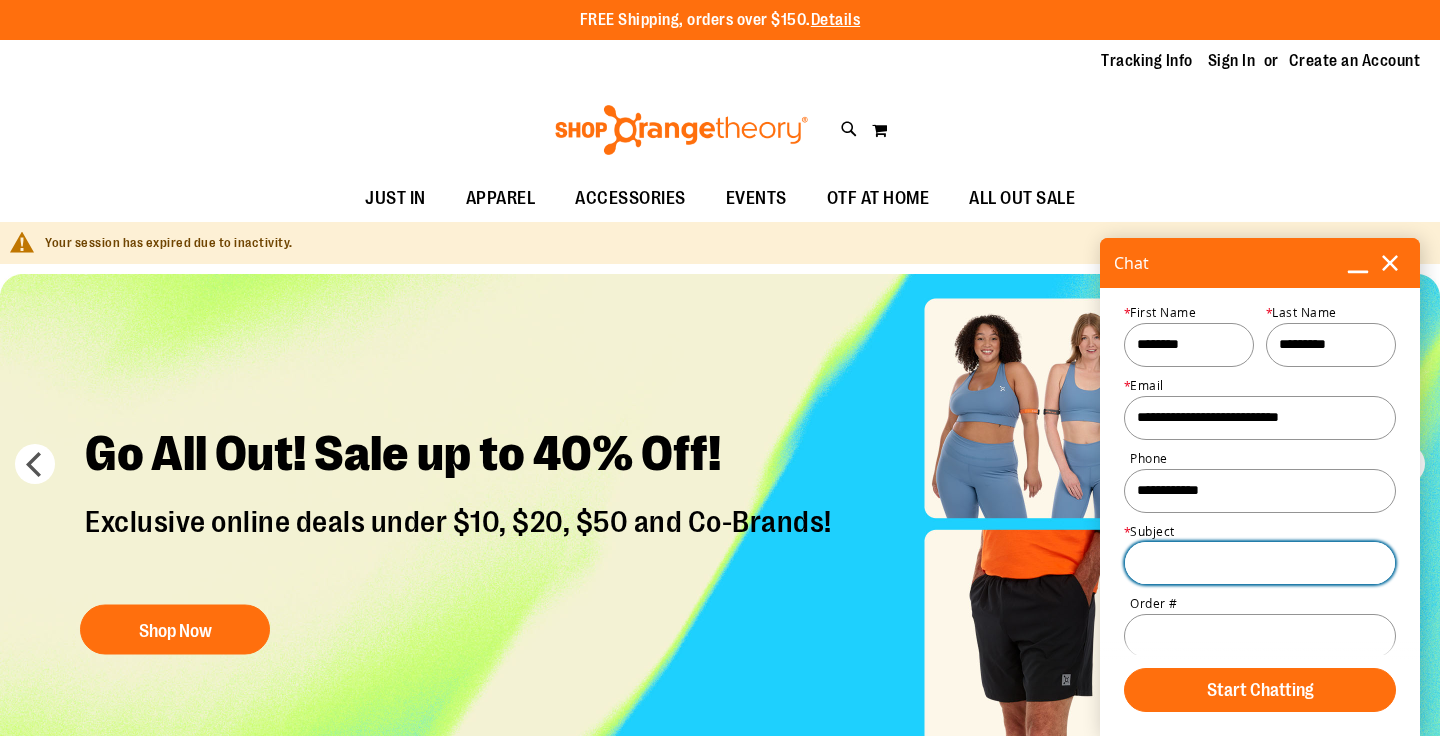 click on "Subject *" at bounding box center (1260, 563) 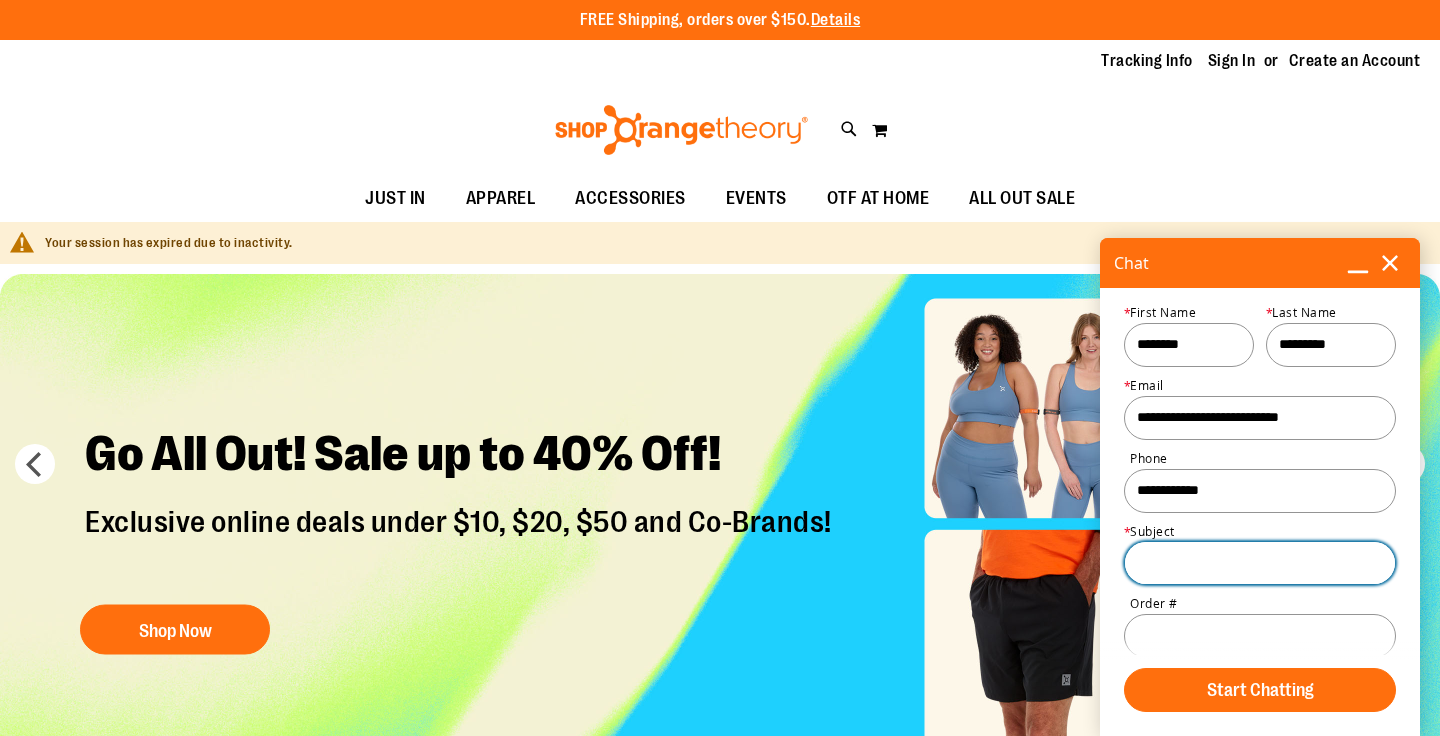 paste on "**********" 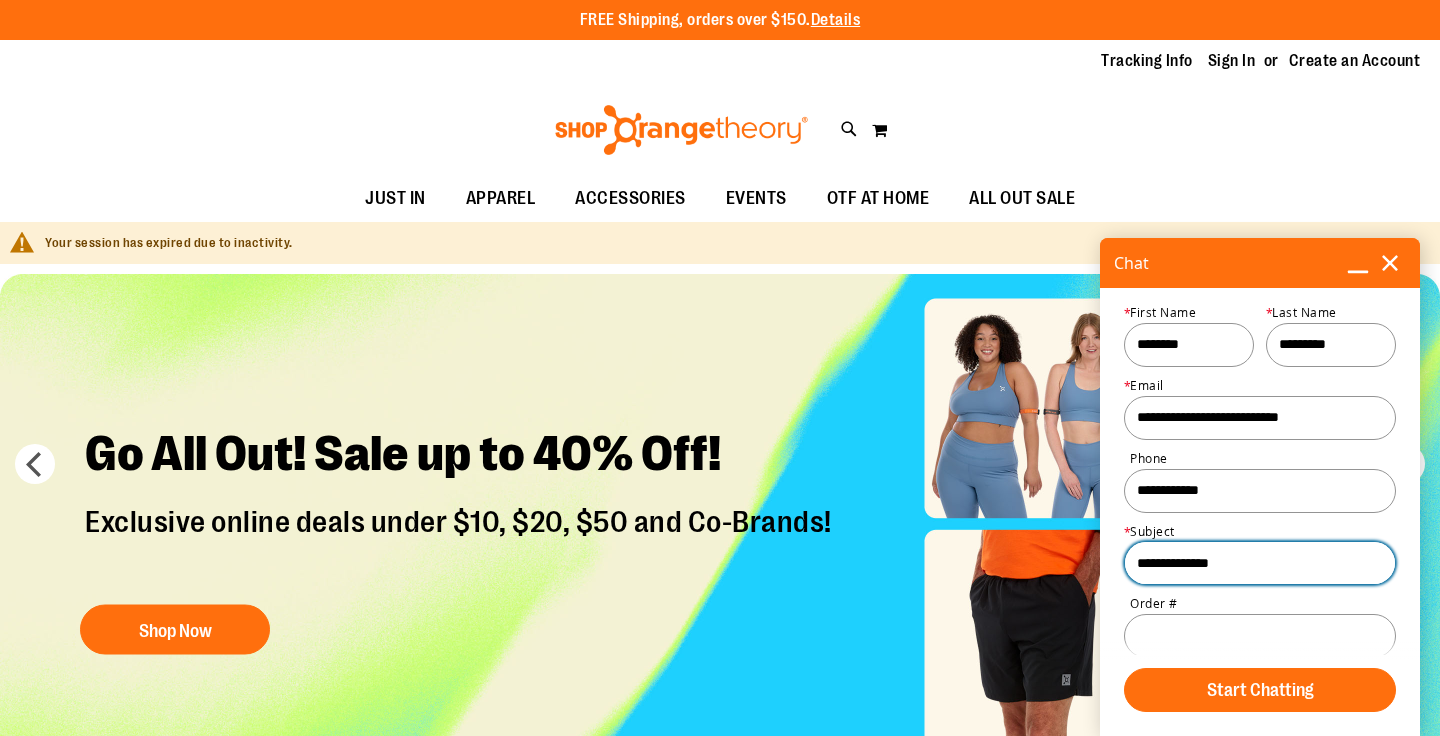 type on "**********" 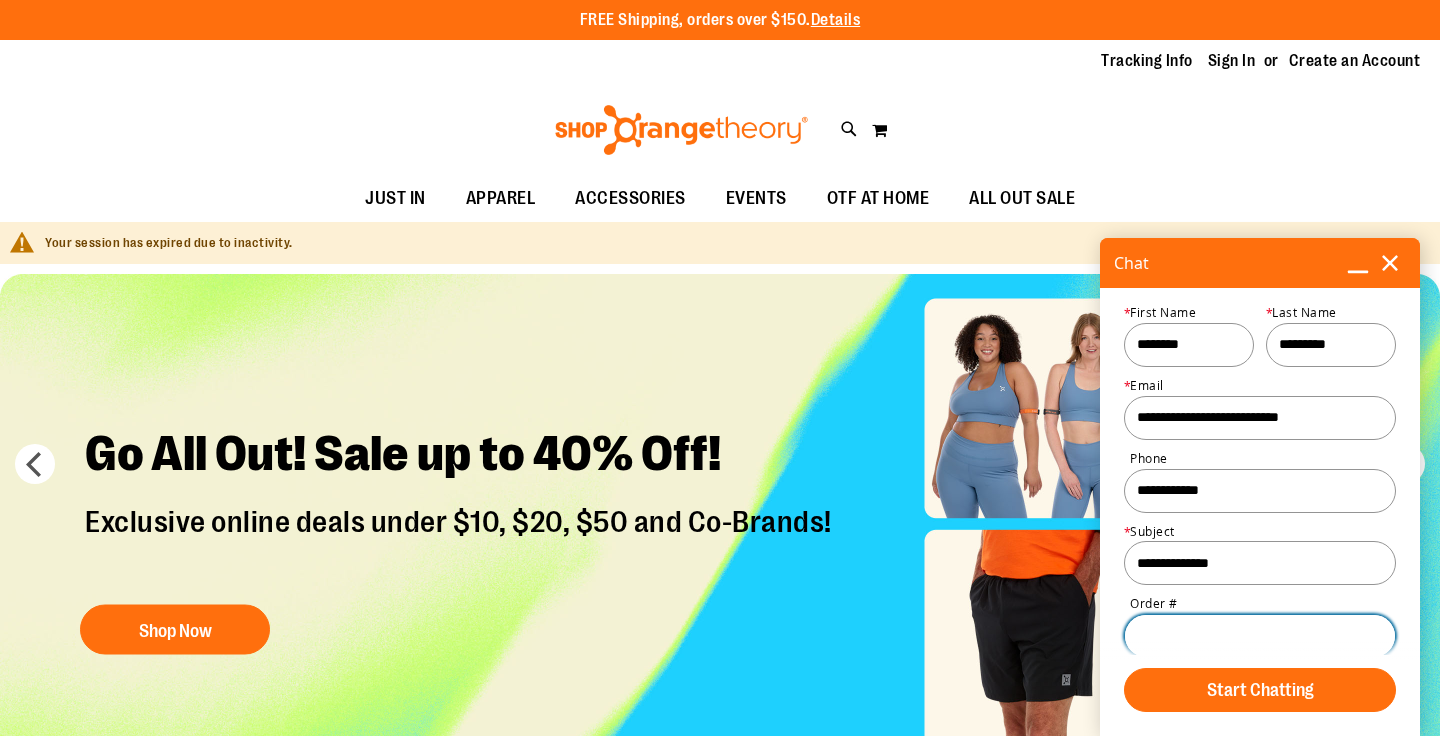 click on "Order #" at bounding box center (1260, 636) 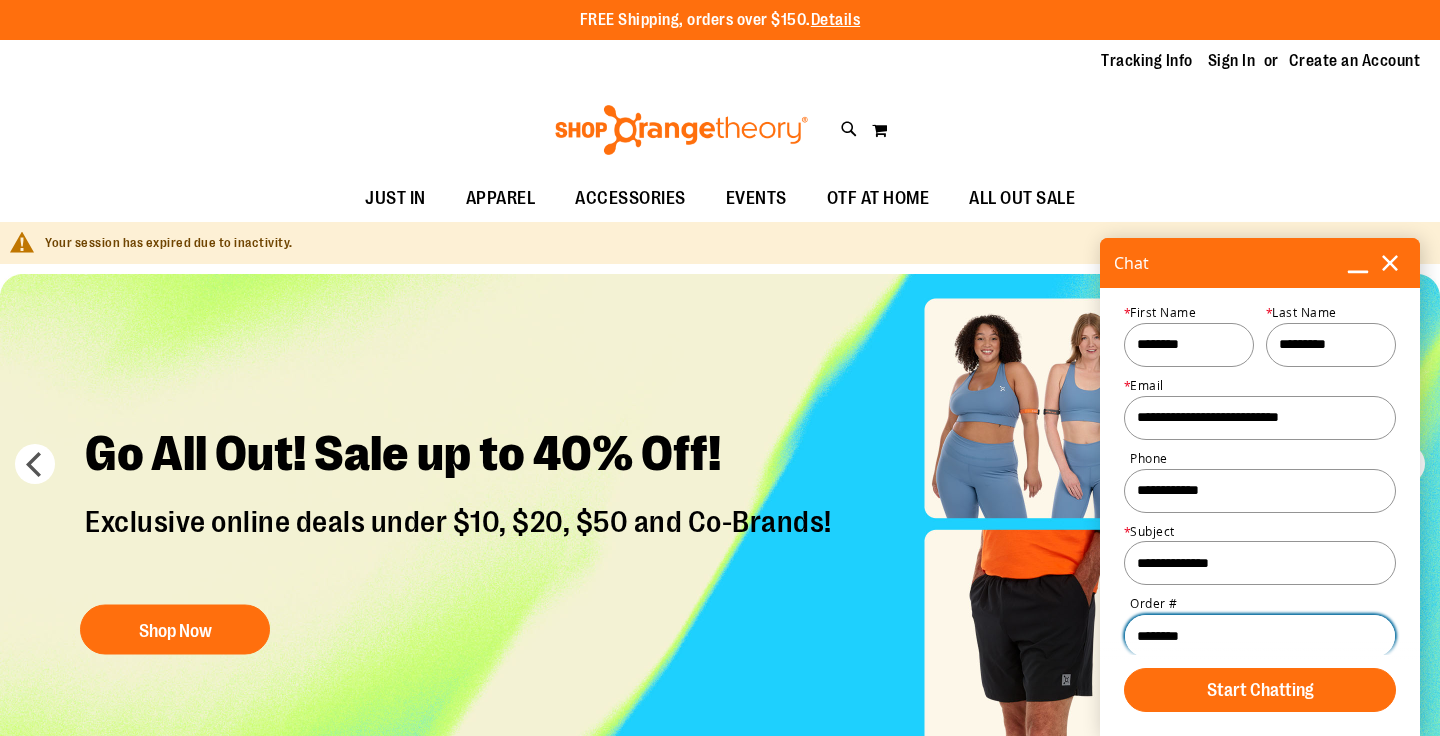 scroll, scrollTop: 24, scrollLeft: 0, axis: vertical 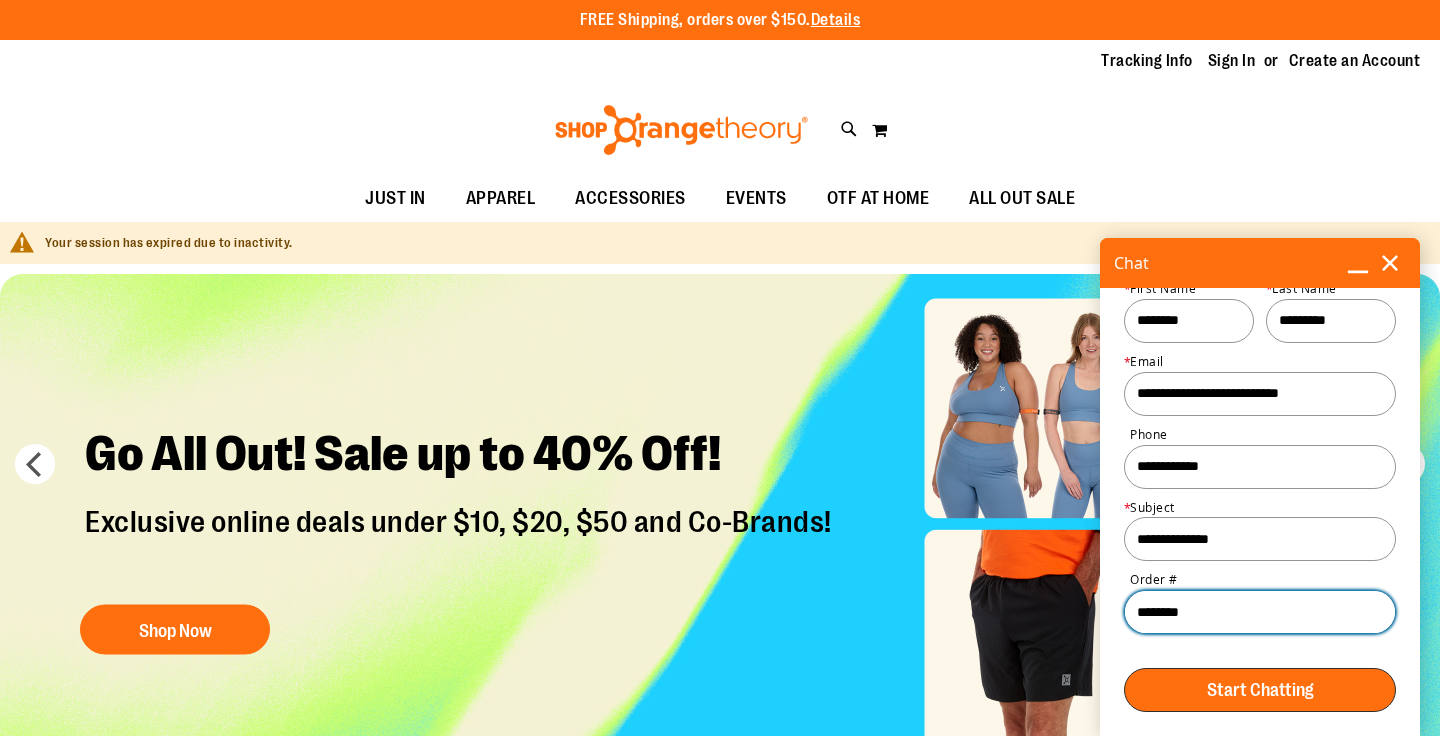 type on "*******" 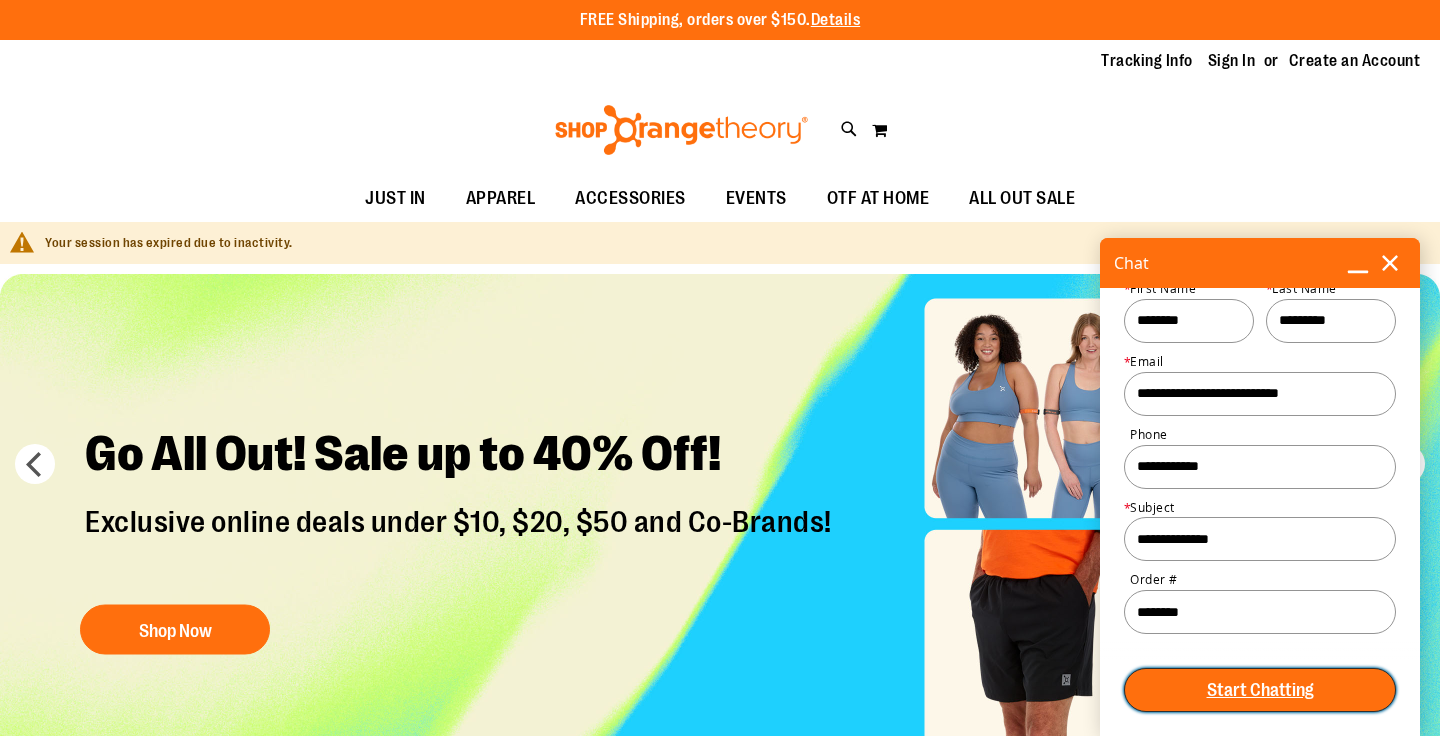 click on "Start Chatting" at bounding box center [1260, 690] 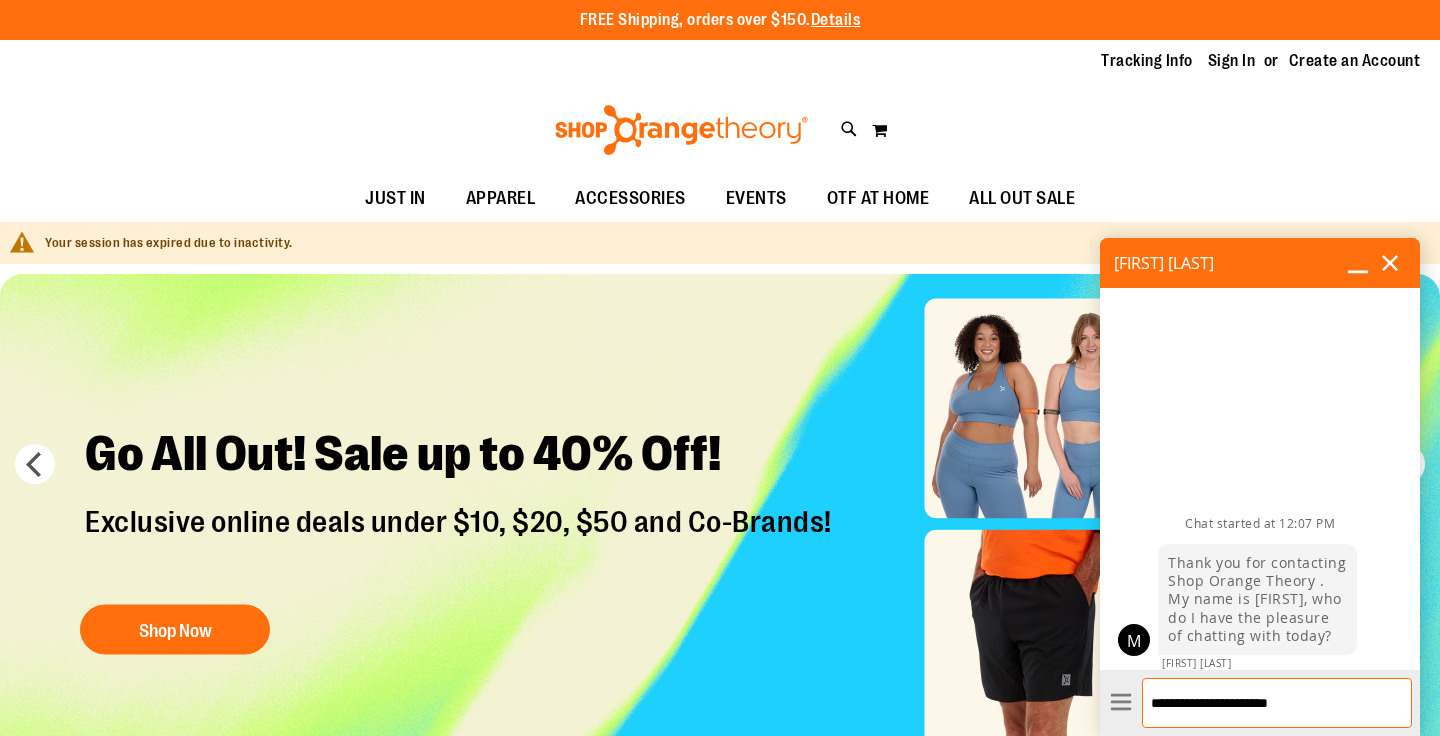 type on "**********" 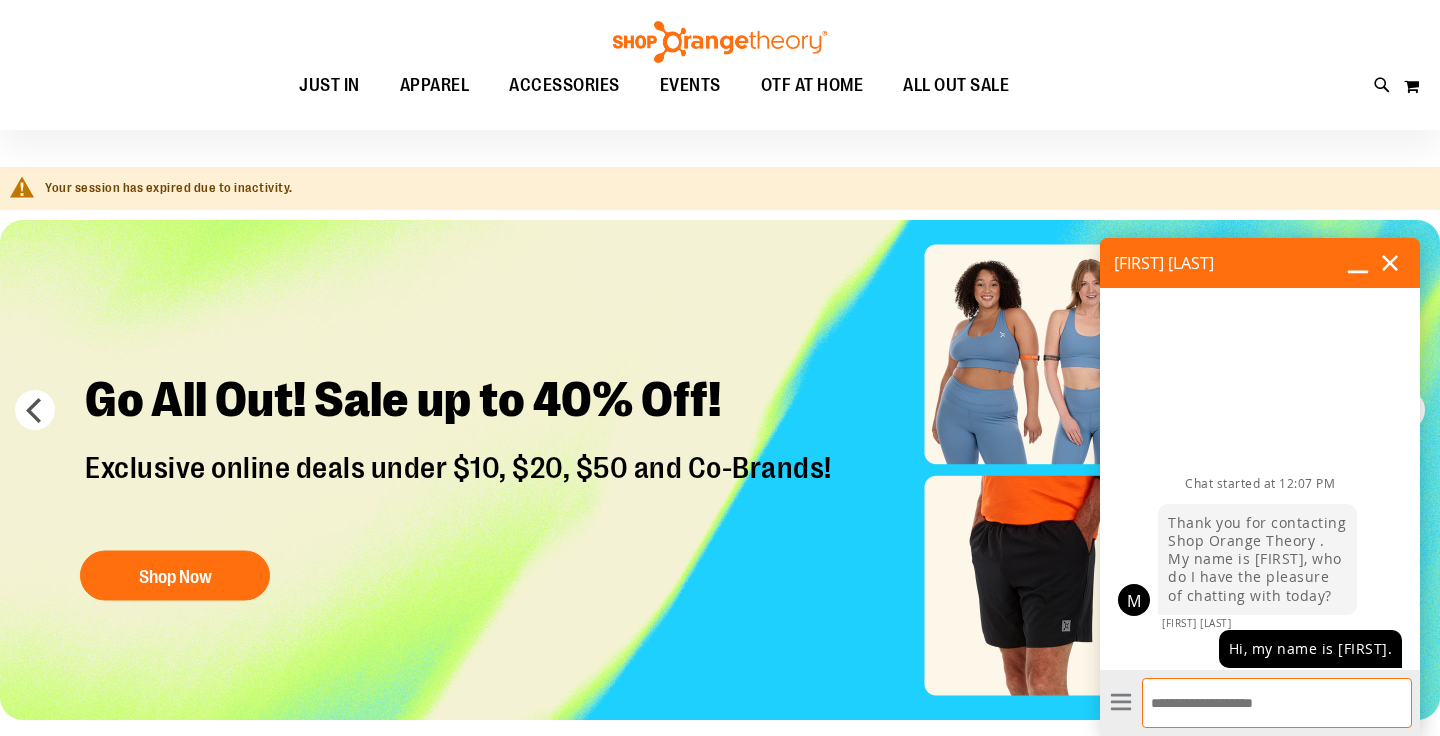 scroll, scrollTop: 76, scrollLeft: 0, axis: vertical 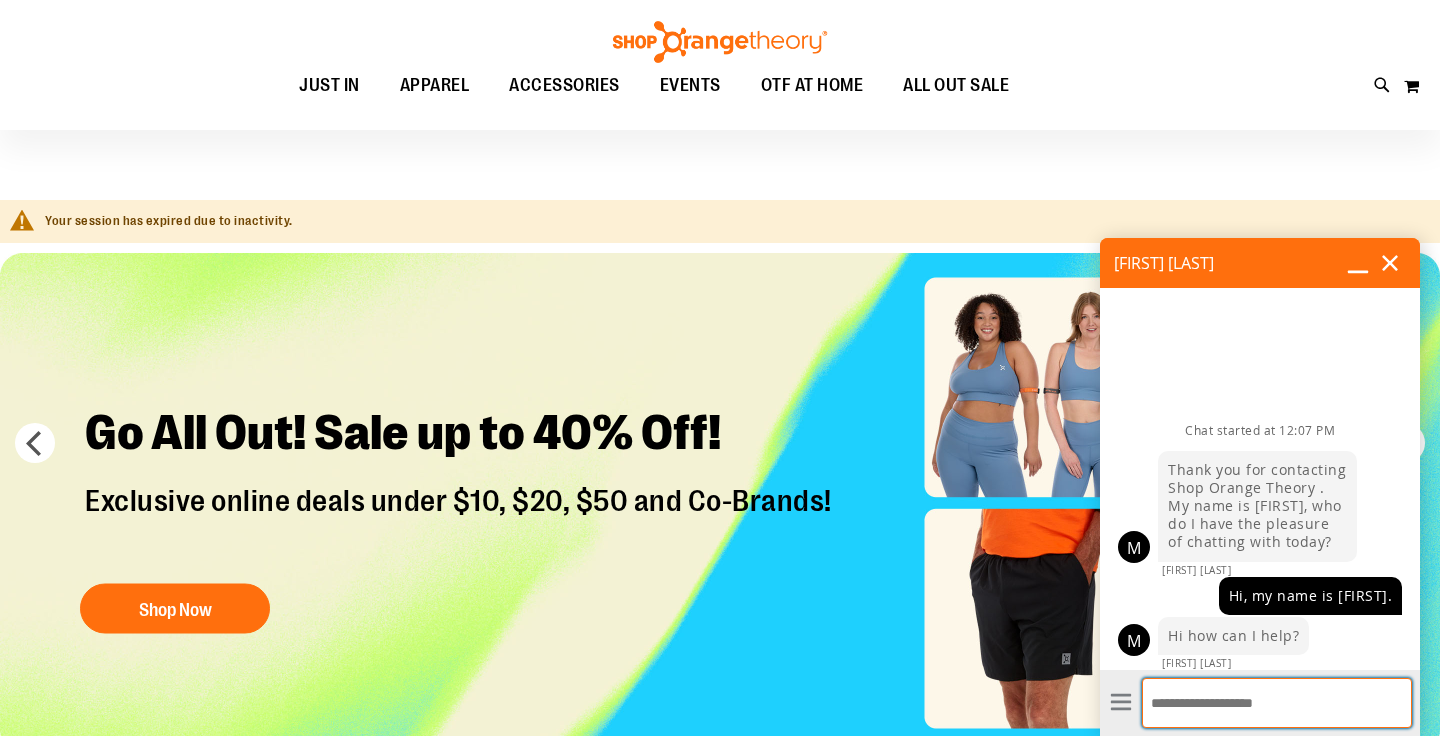 click on "Enter Message" at bounding box center [1277, 703] 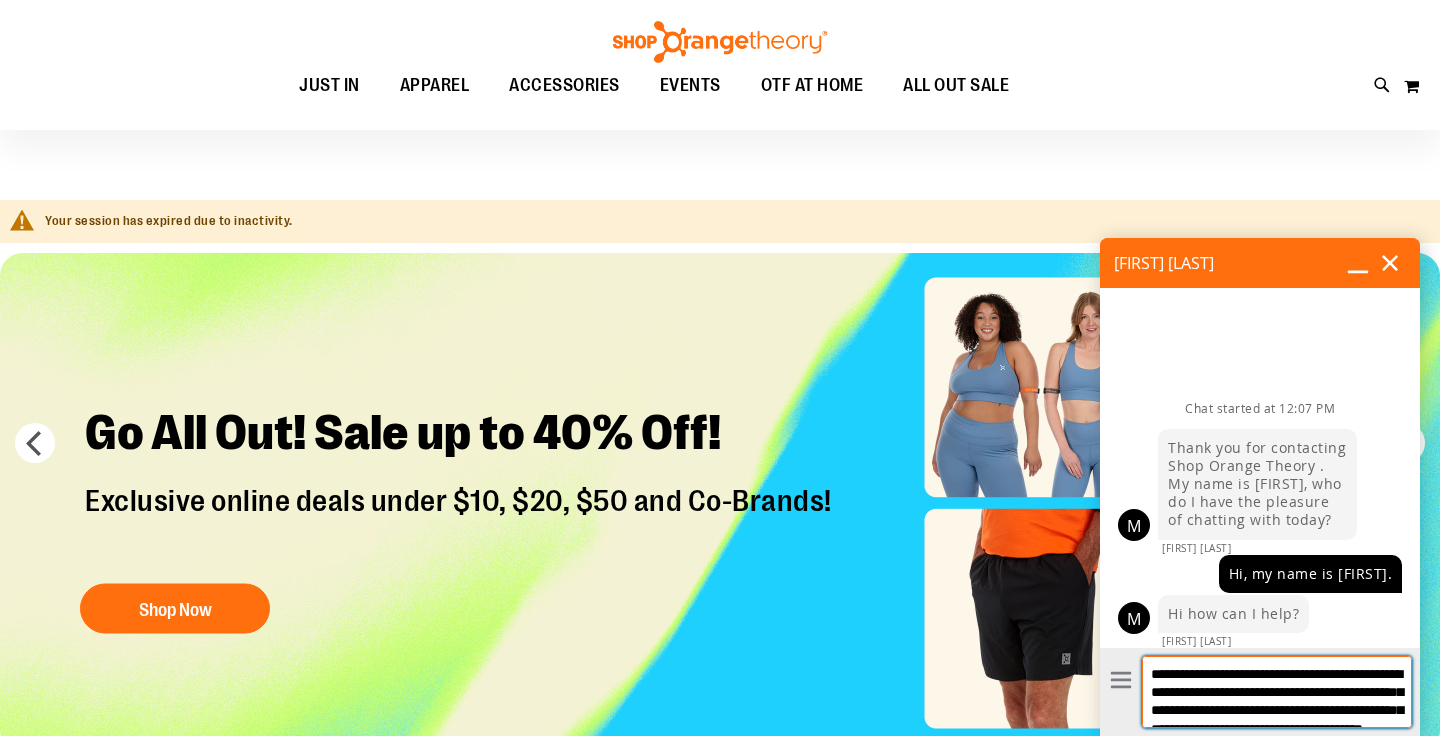 scroll, scrollTop: 55, scrollLeft: 0, axis: vertical 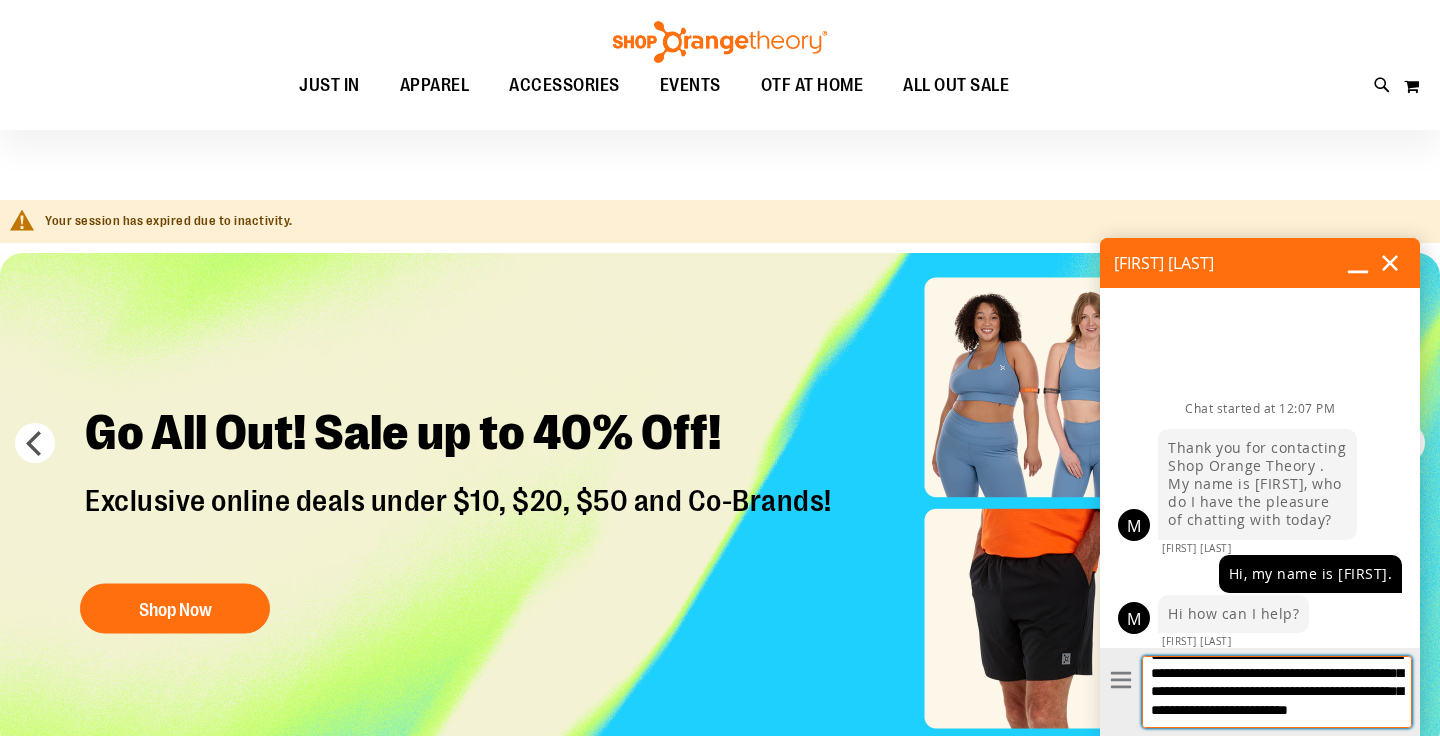 type on "**********" 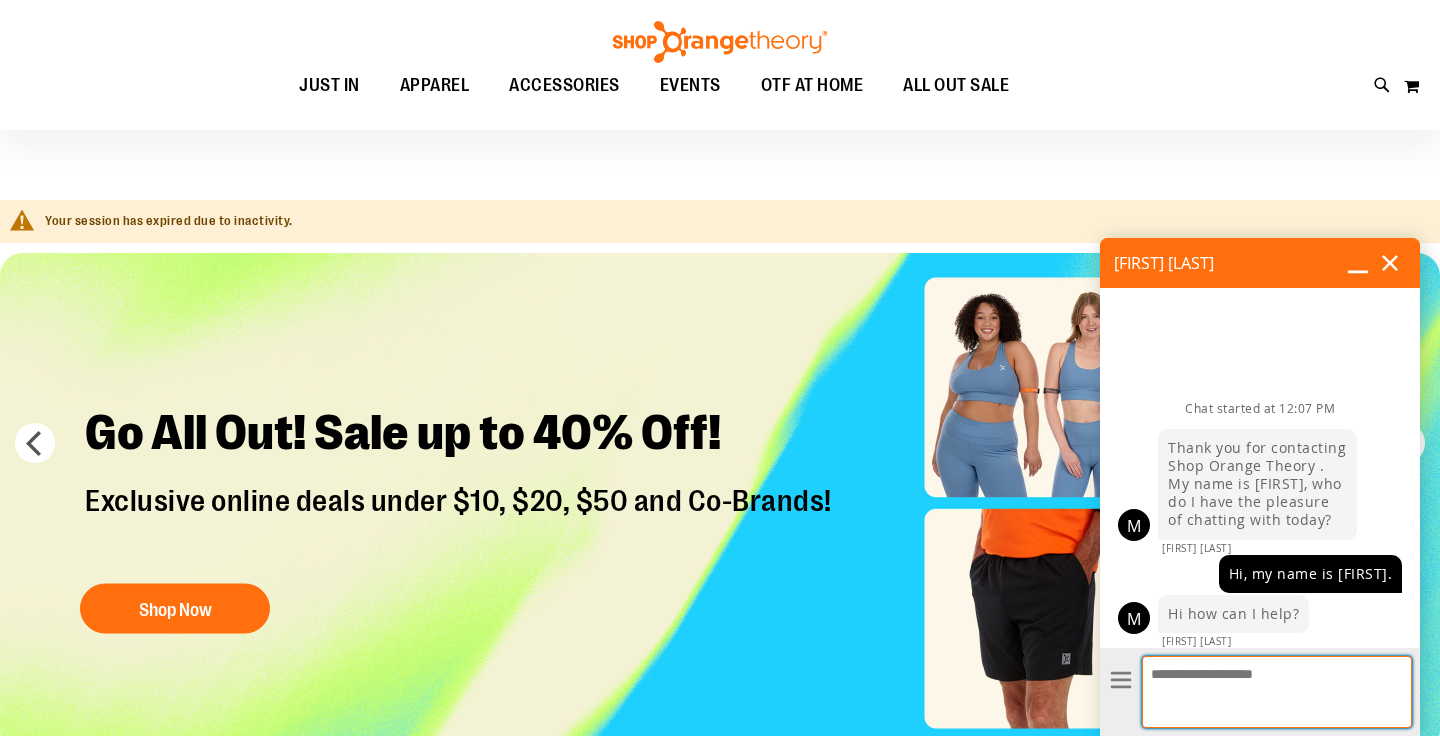 scroll, scrollTop: 0, scrollLeft: 0, axis: both 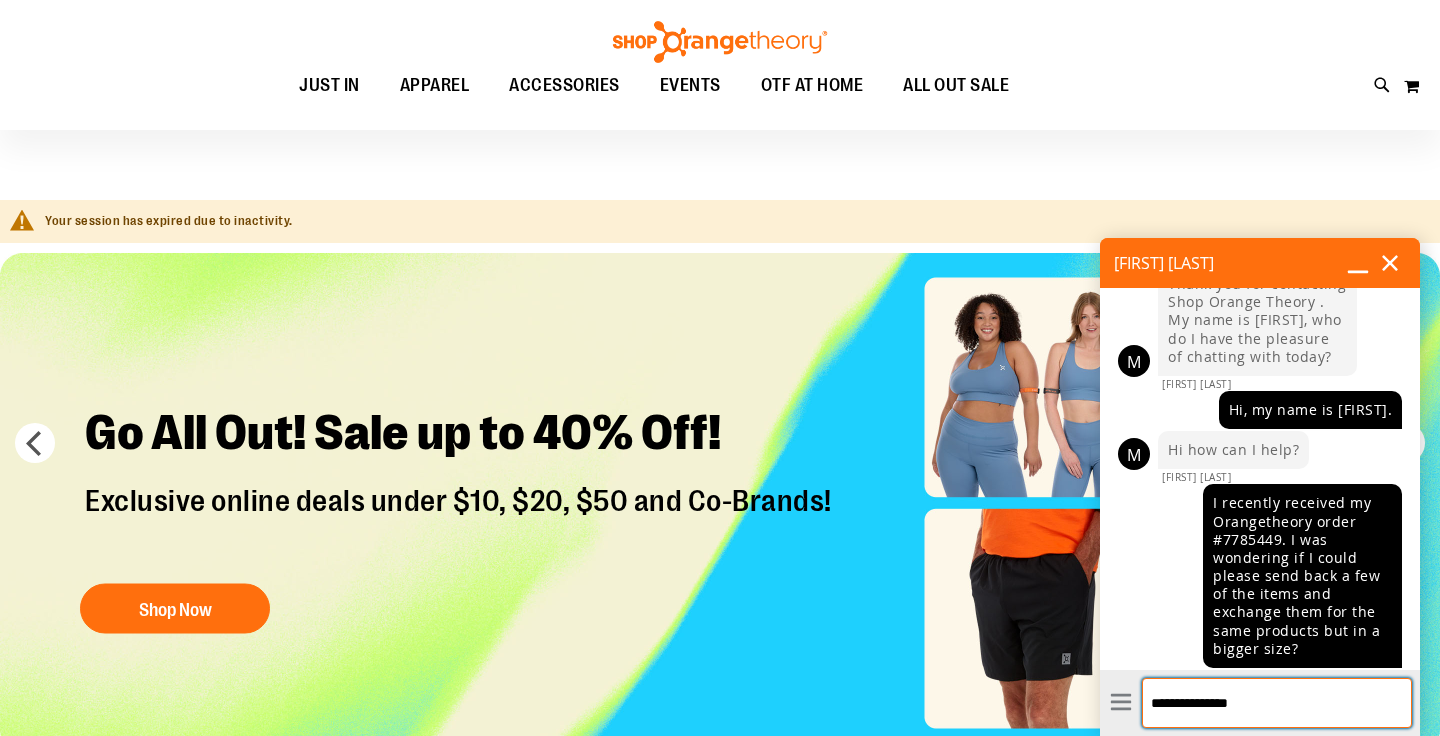 paste on "**********" 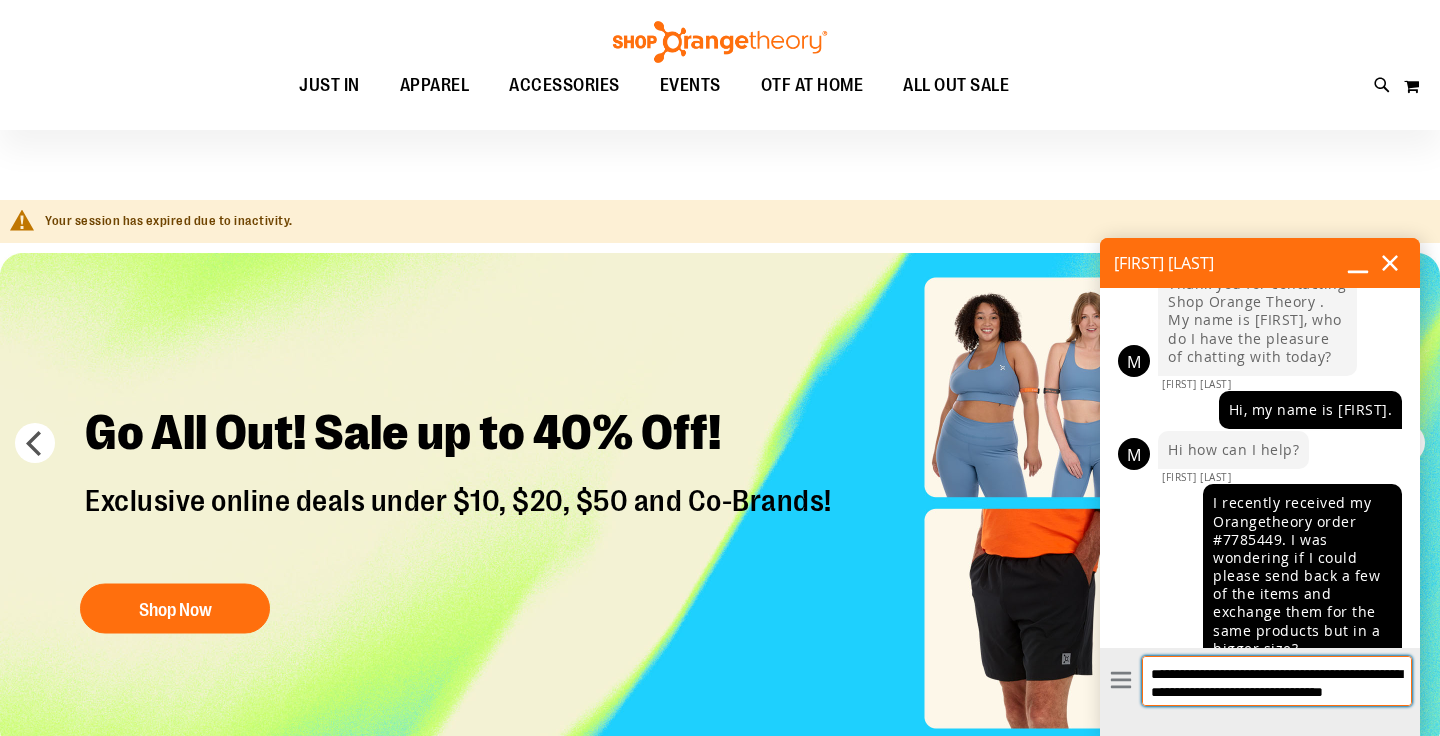 scroll, scrollTop: 91, scrollLeft: 0, axis: vertical 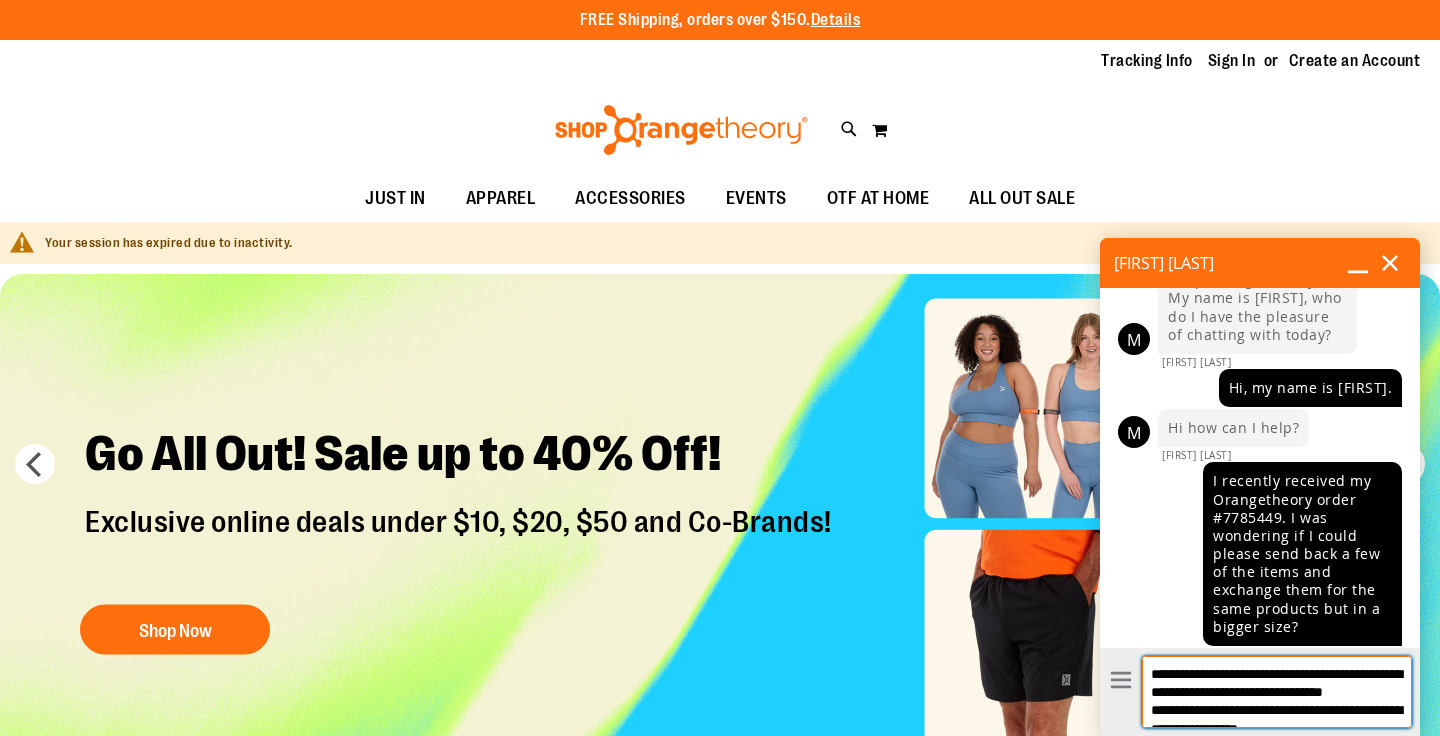 click on "**********" at bounding box center (1277, 692) 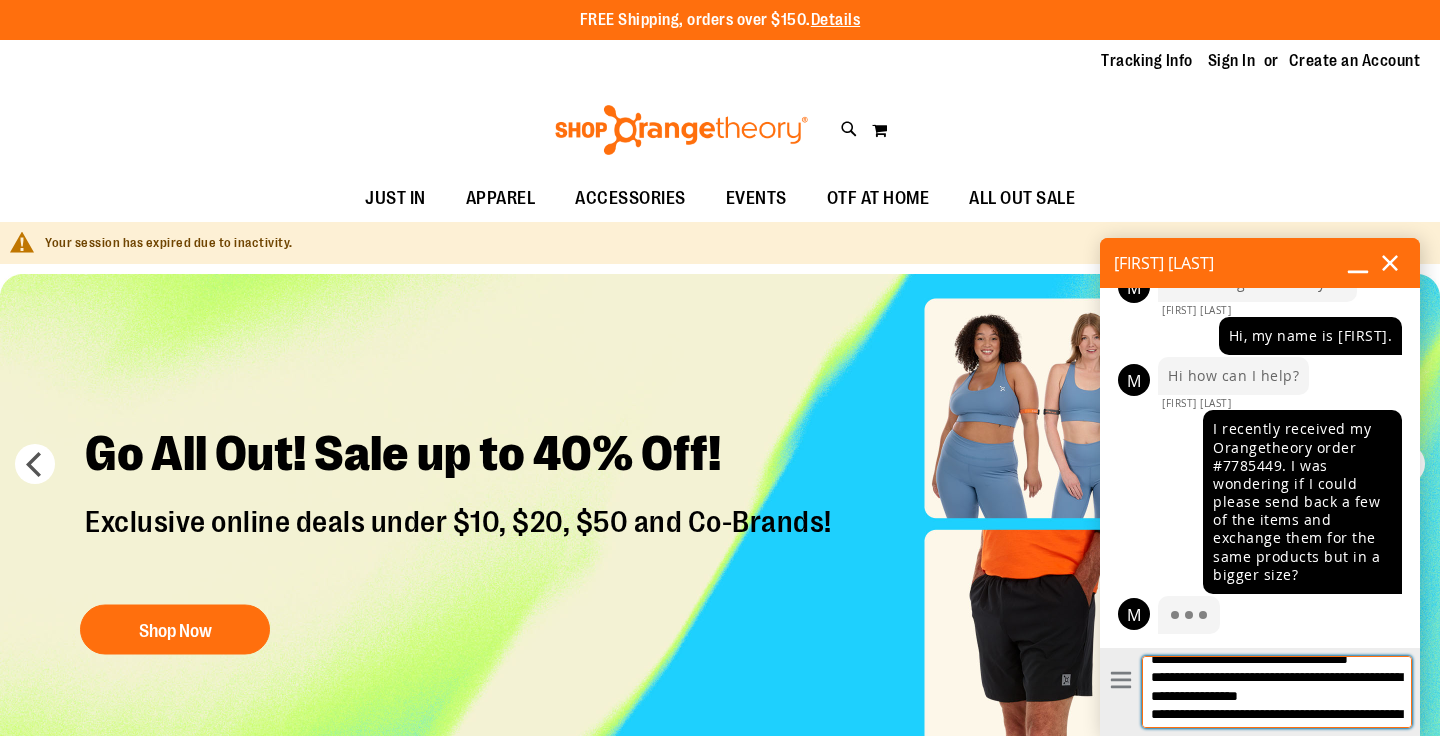 scroll, scrollTop: 35, scrollLeft: 0, axis: vertical 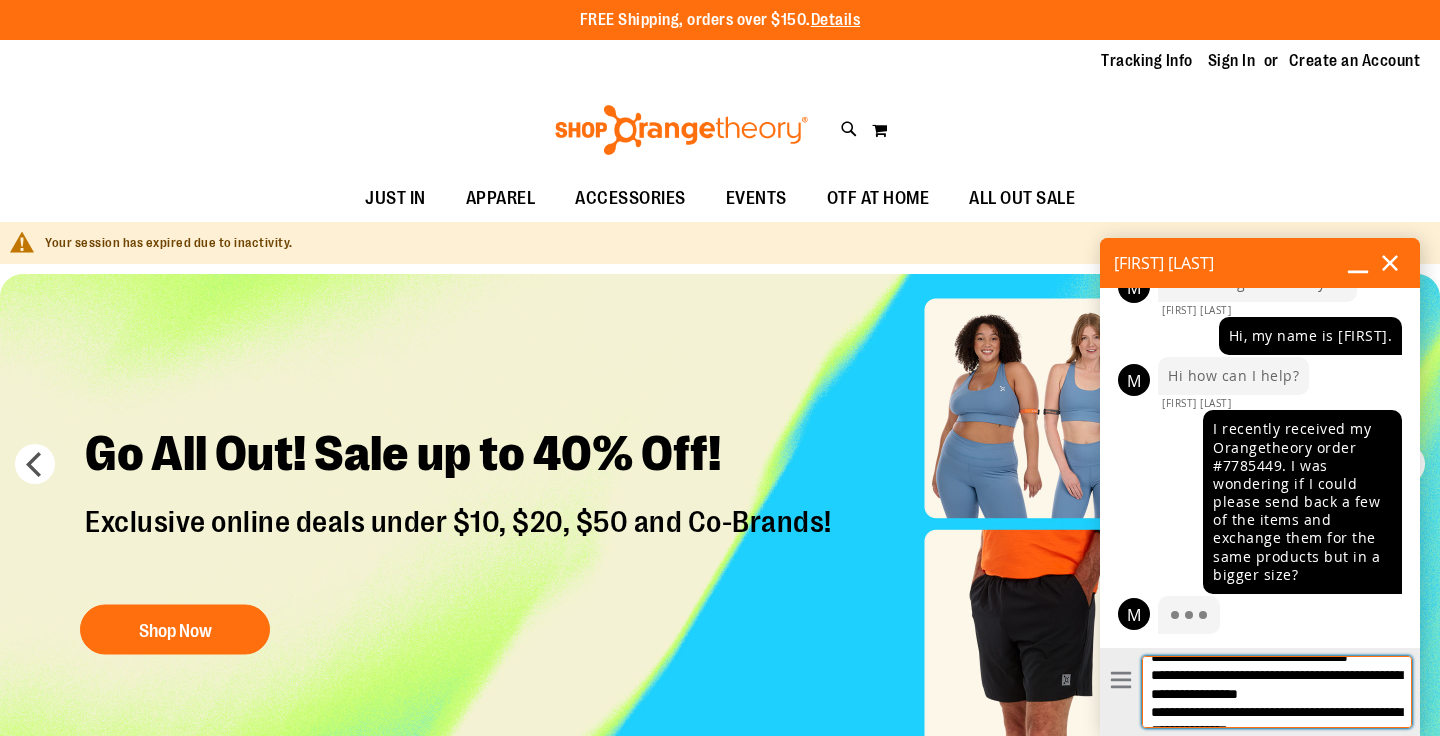 click on "**********" at bounding box center (1277, 692) 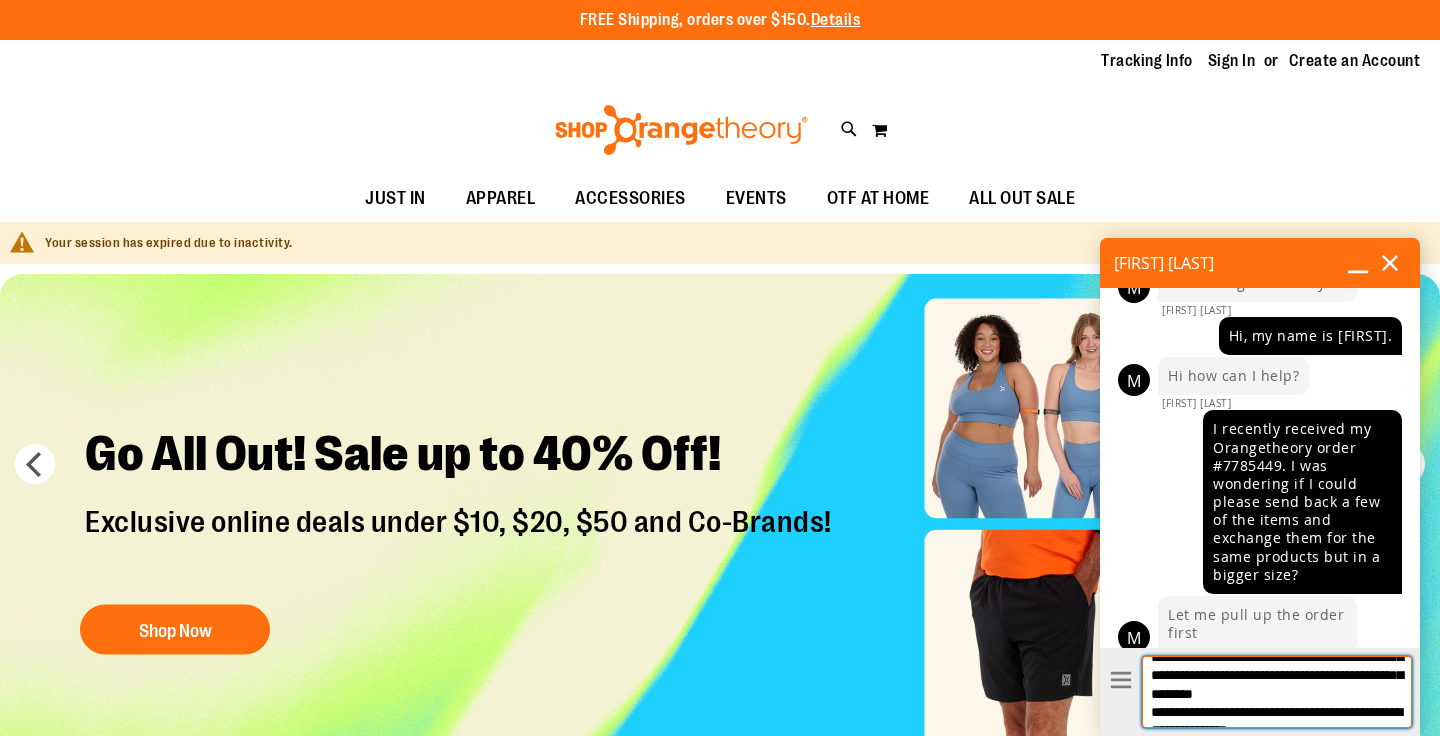 scroll, scrollTop: 148, scrollLeft: 0, axis: vertical 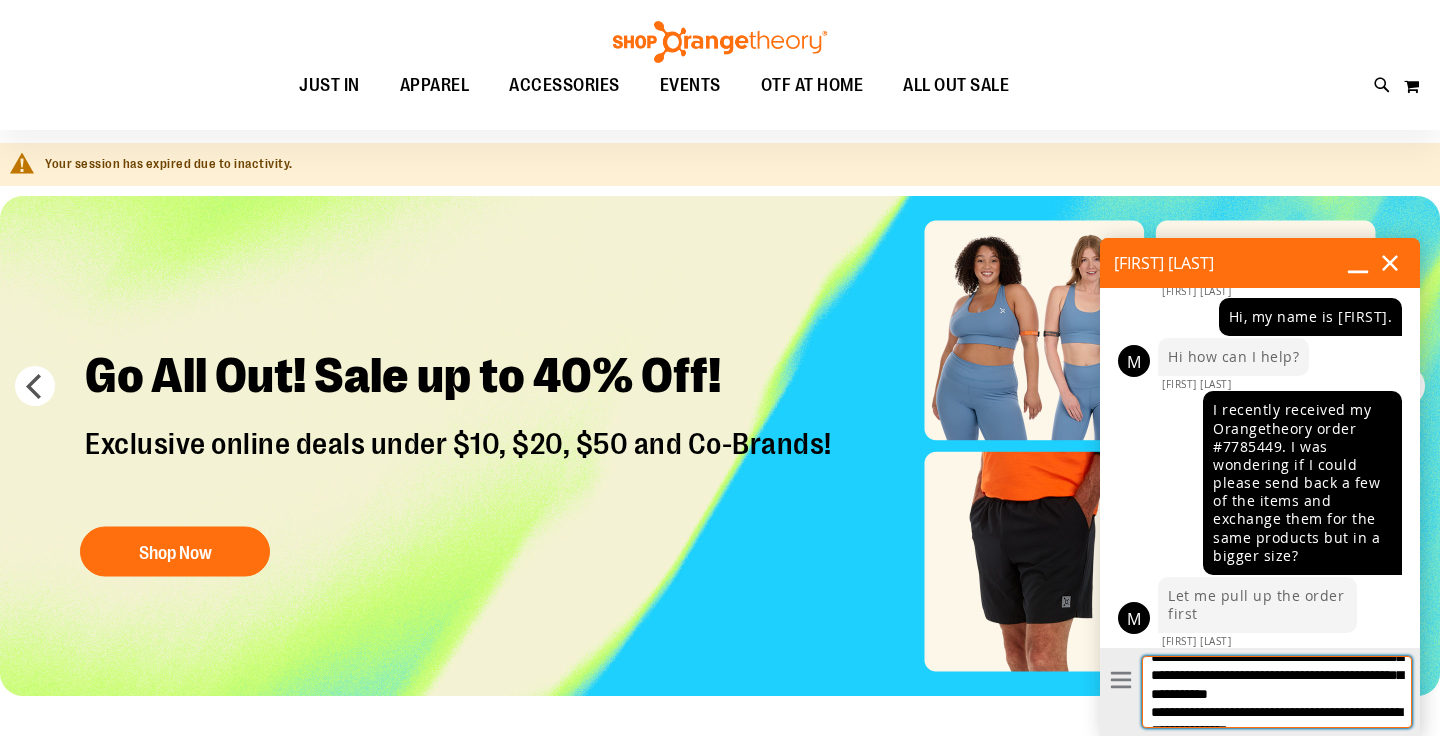 click on "**********" at bounding box center [1277, 692] 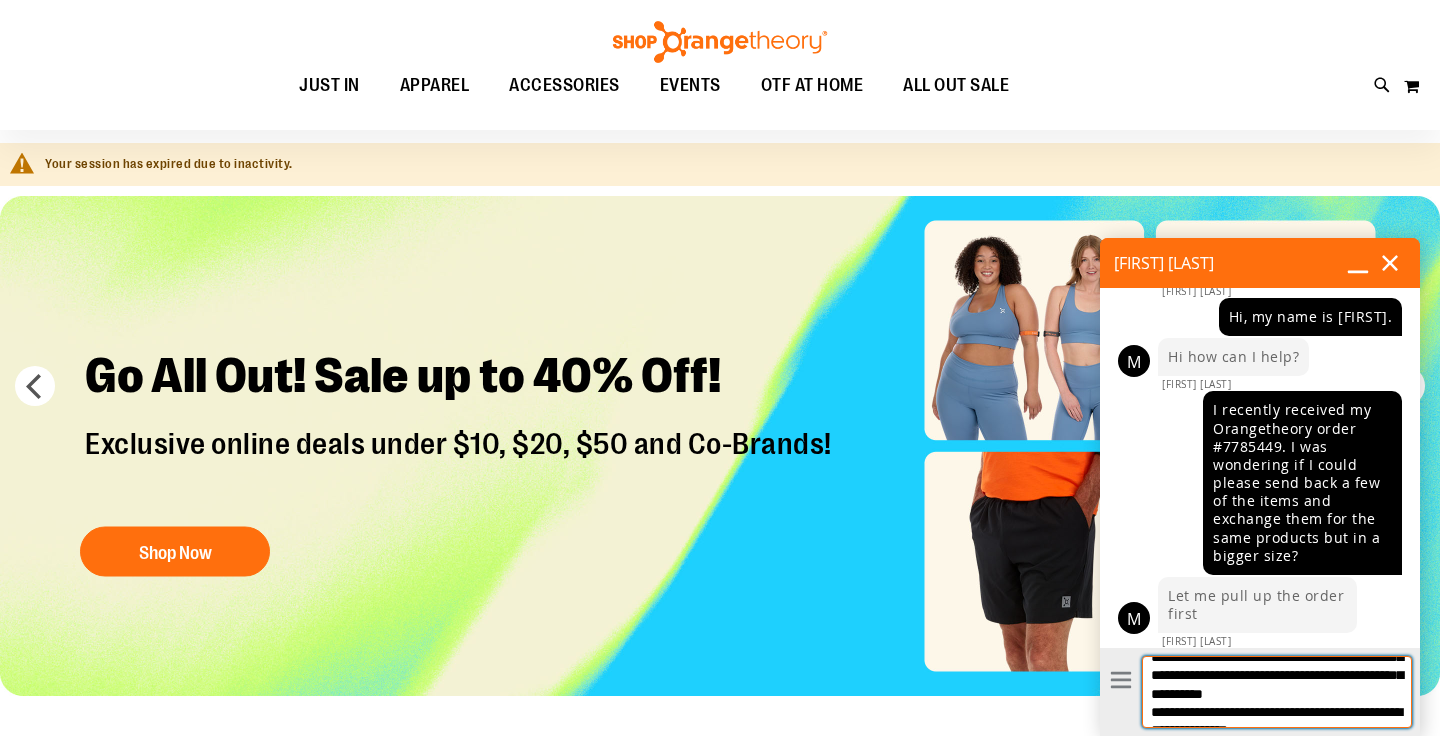 scroll, scrollTop: 47, scrollLeft: 0, axis: vertical 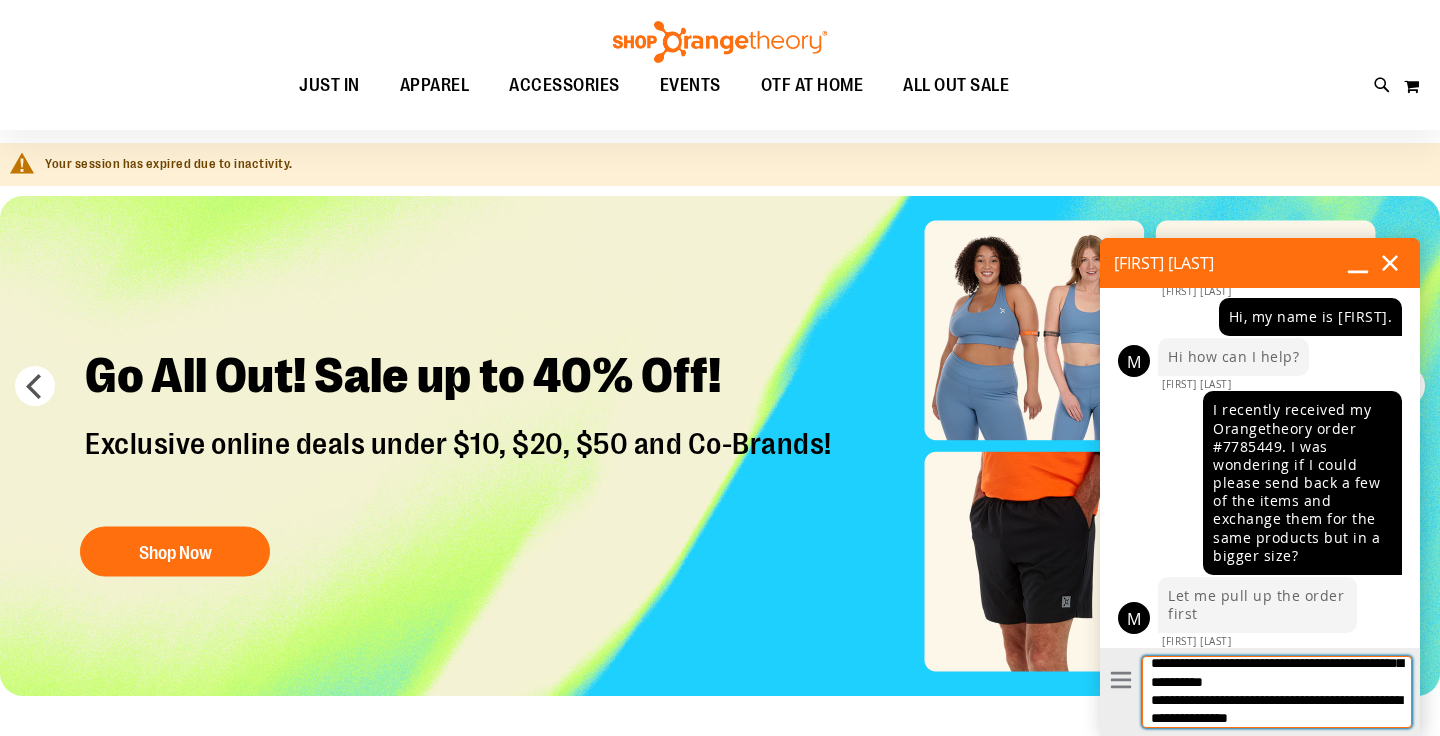 click on "**********" at bounding box center [1277, 692] 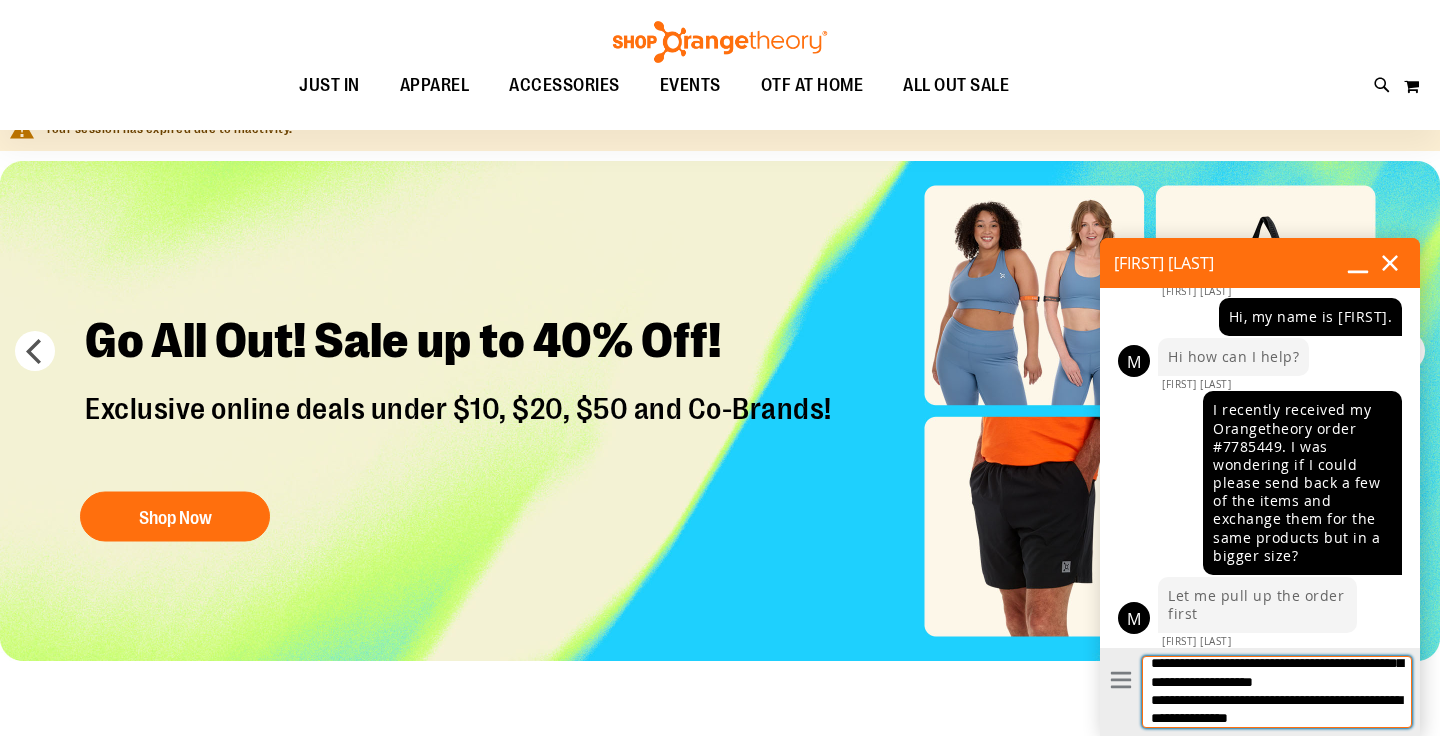 scroll, scrollTop: 123, scrollLeft: 0, axis: vertical 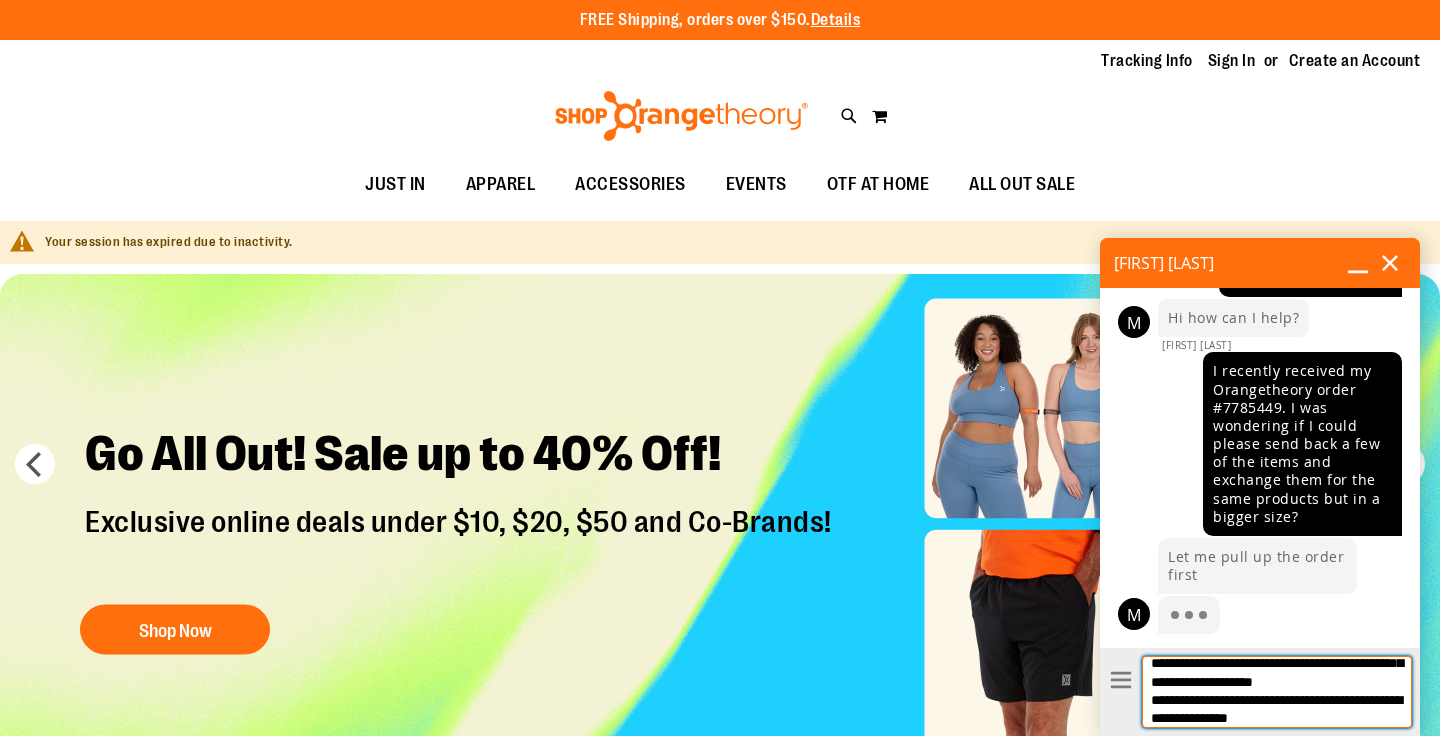 click on "**********" at bounding box center [1277, 692] 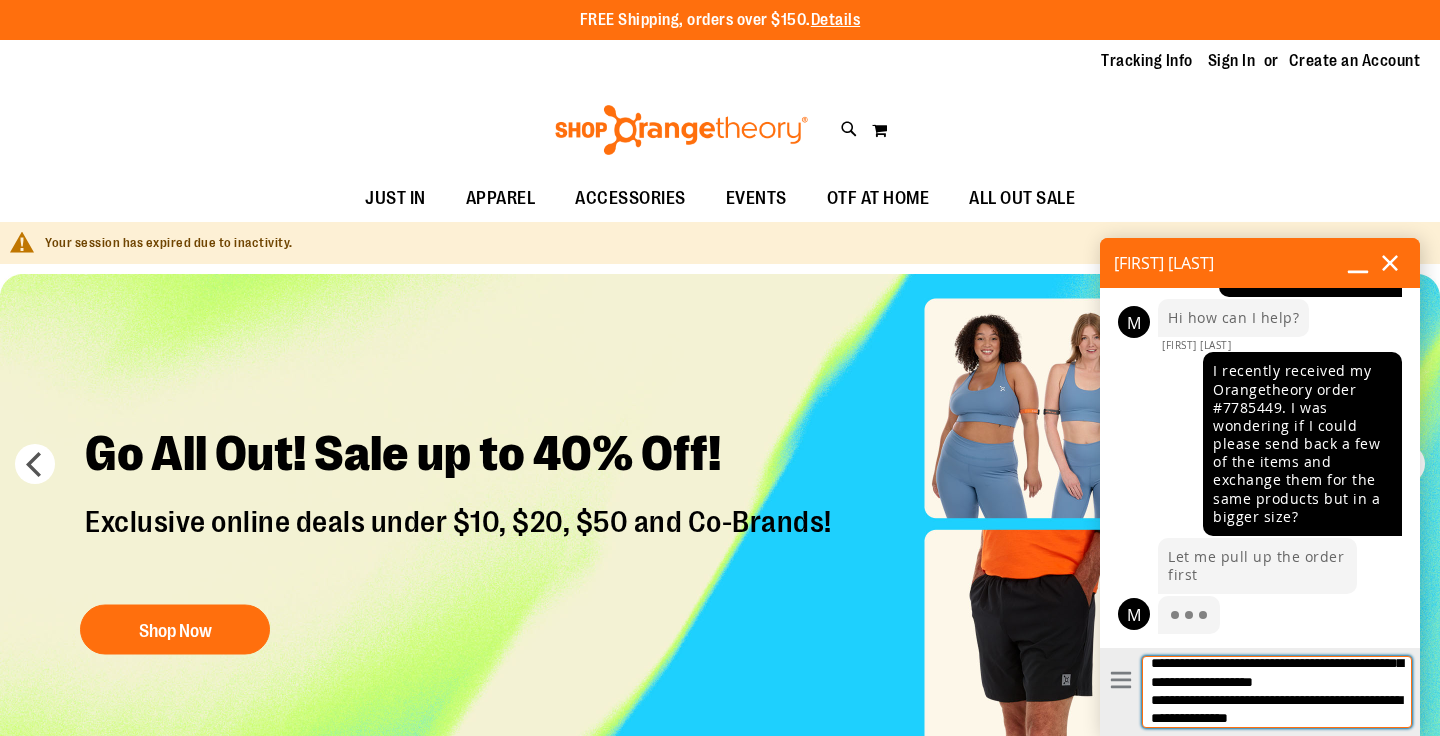 scroll, scrollTop: 0, scrollLeft: 0, axis: both 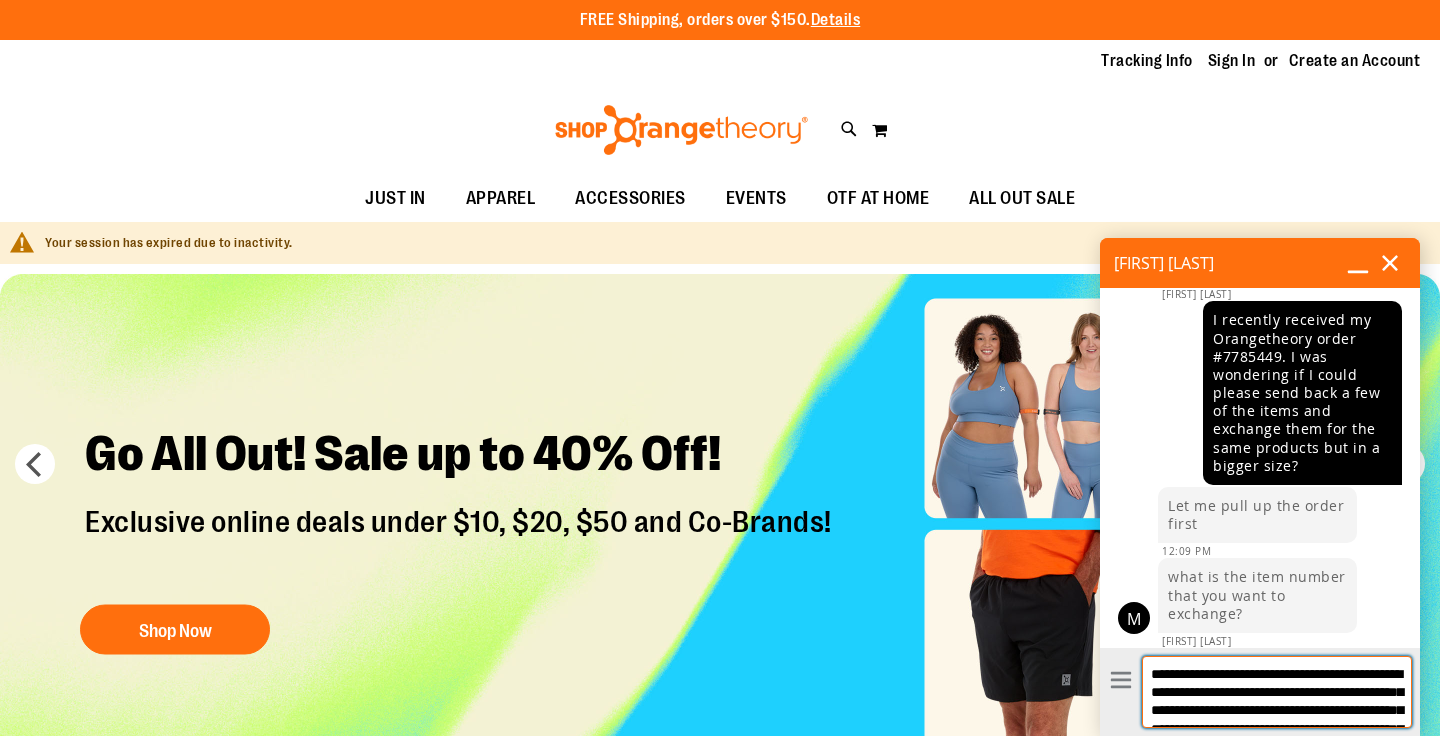 type on "**********" 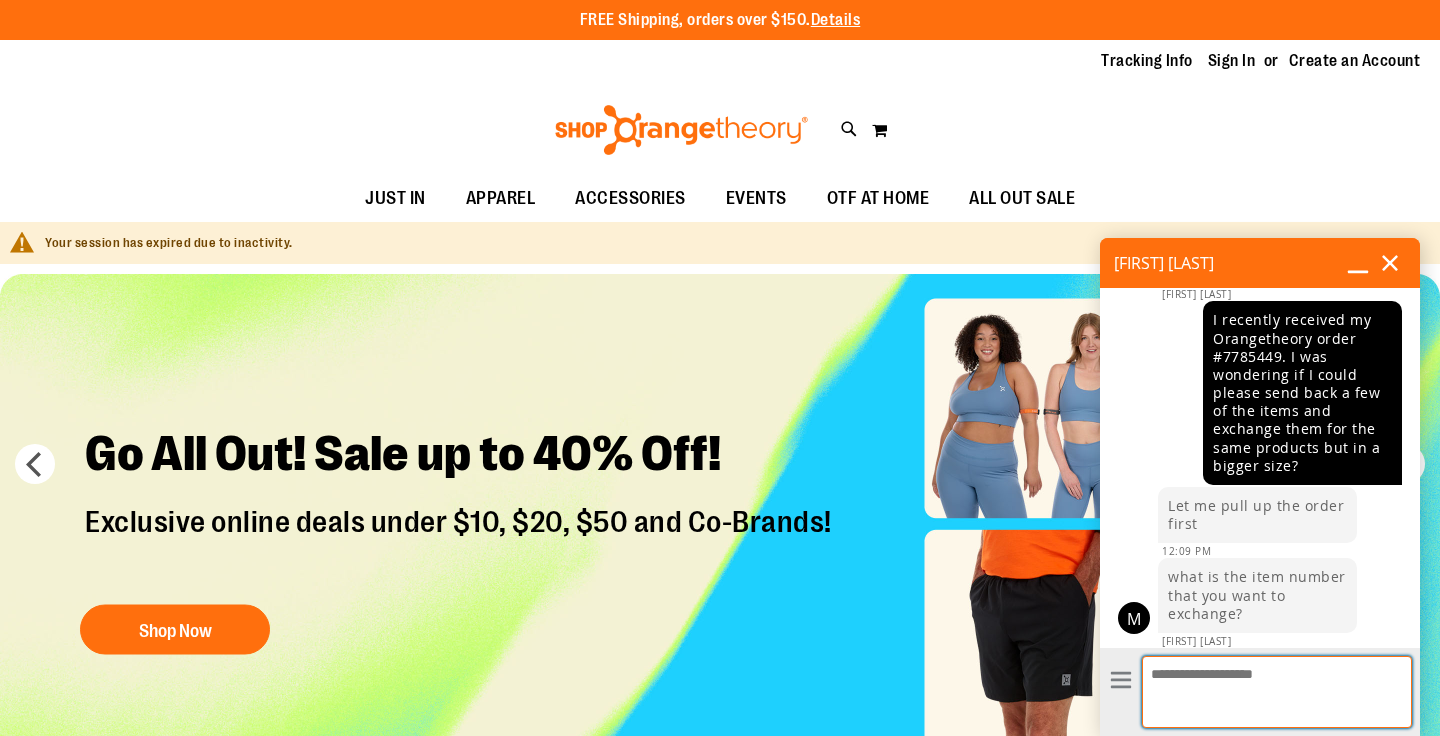 scroll, scrollTop: 493, scrollLeft: 0, axis: vertical 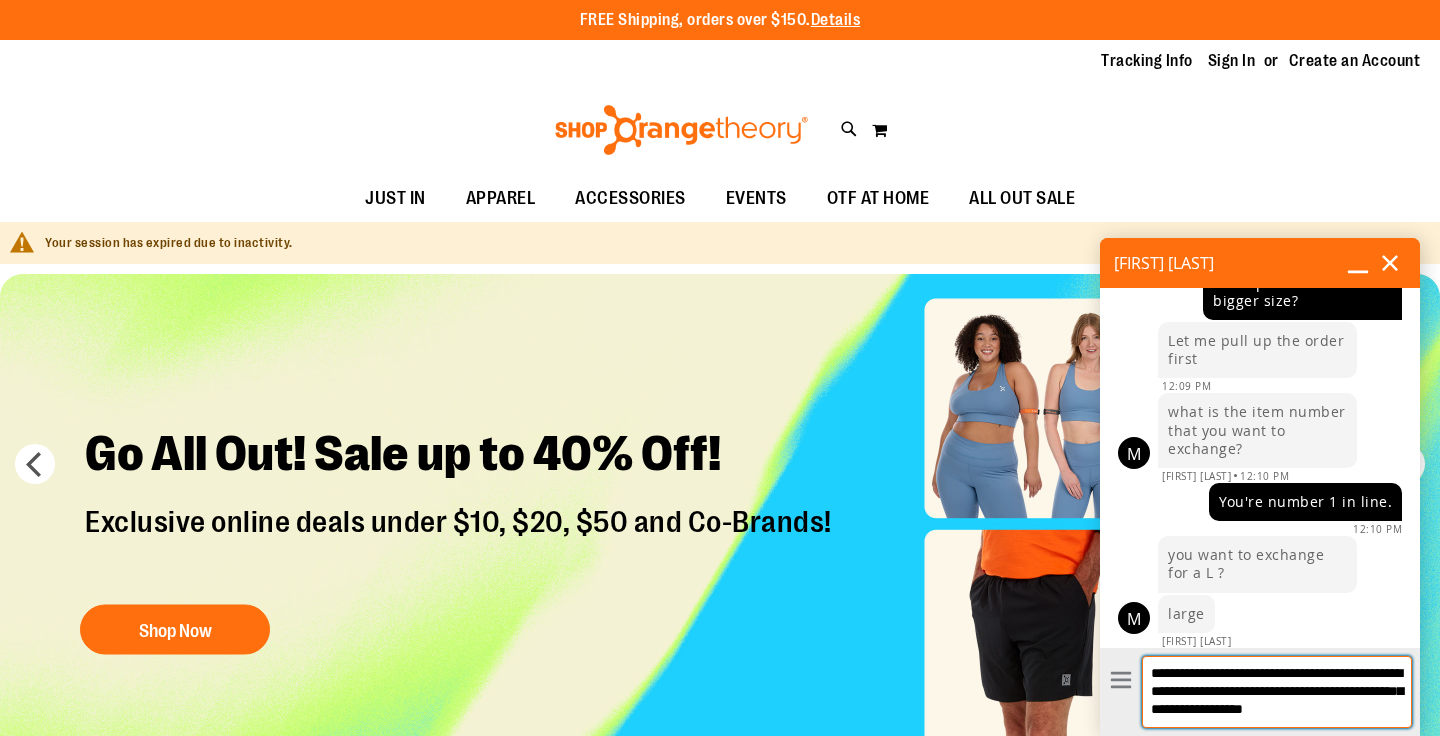 type on "**********" 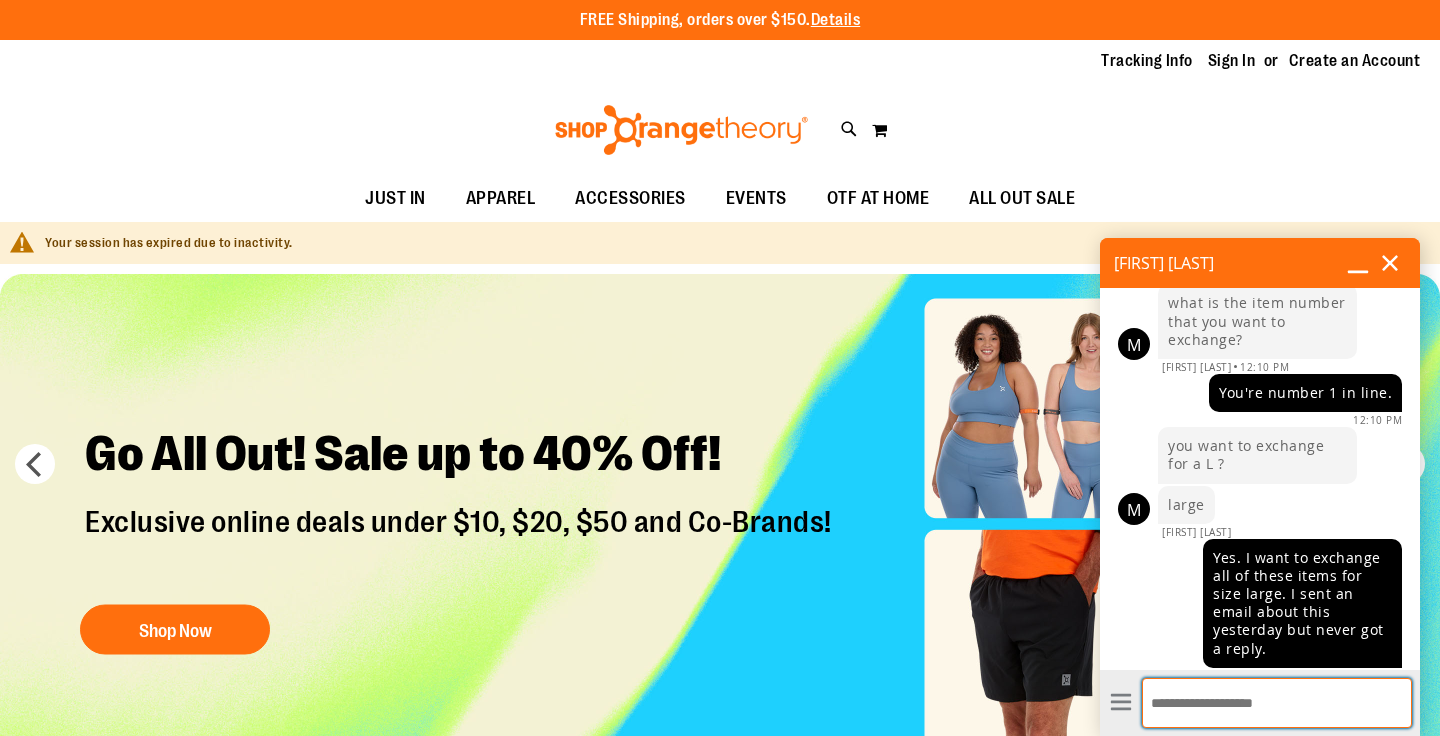 scroll, scrollTop: 730, scrollLeft: 0, axis: vertical 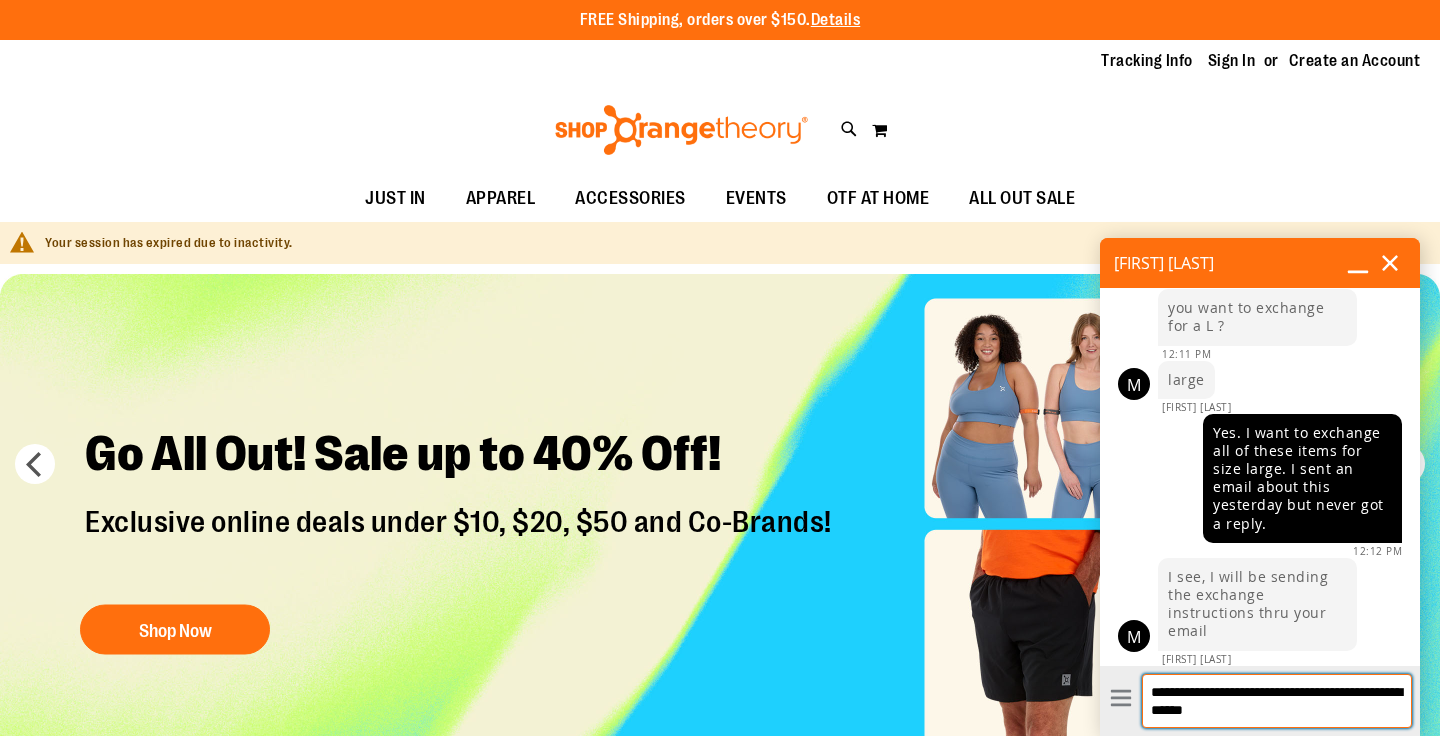 type on "**********" 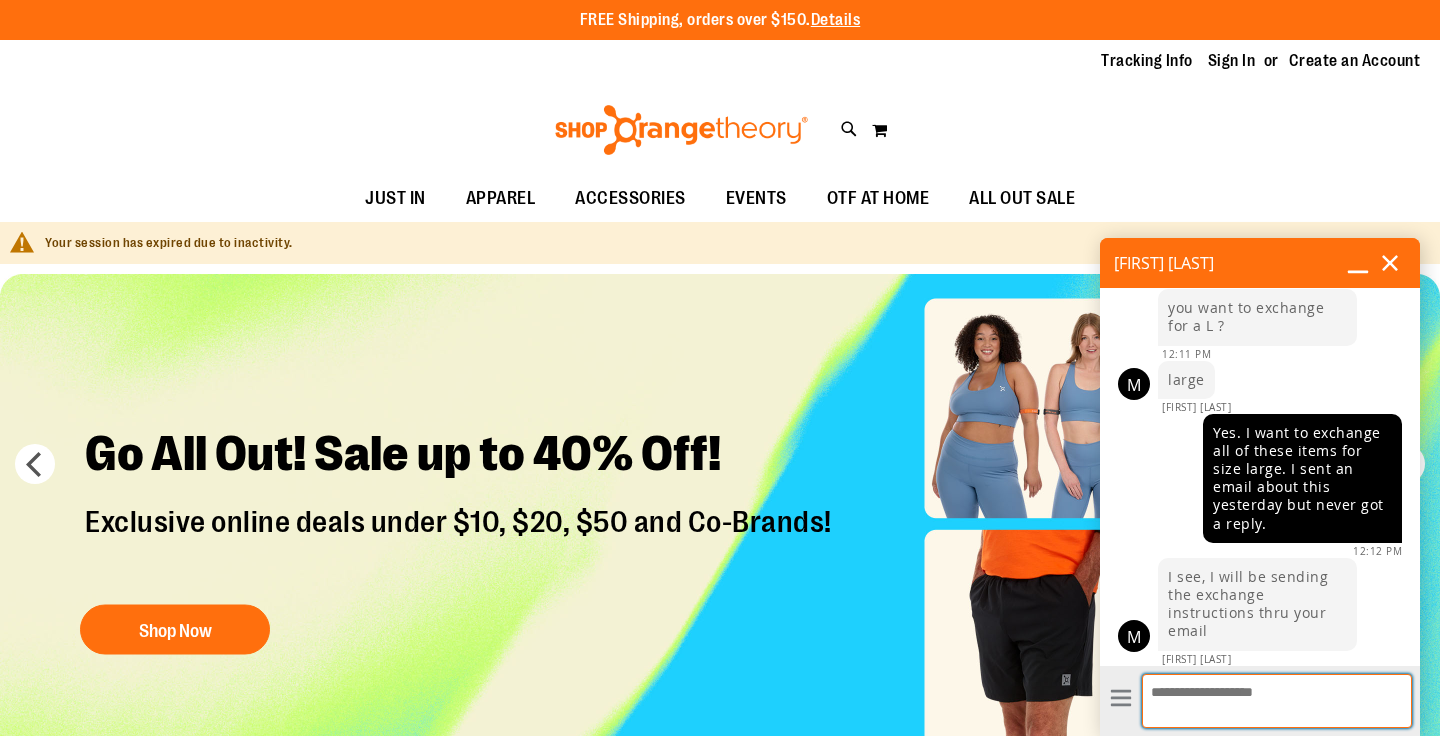 scroll, scrollTop: 941, scrollLeft: 0, axis: vertical 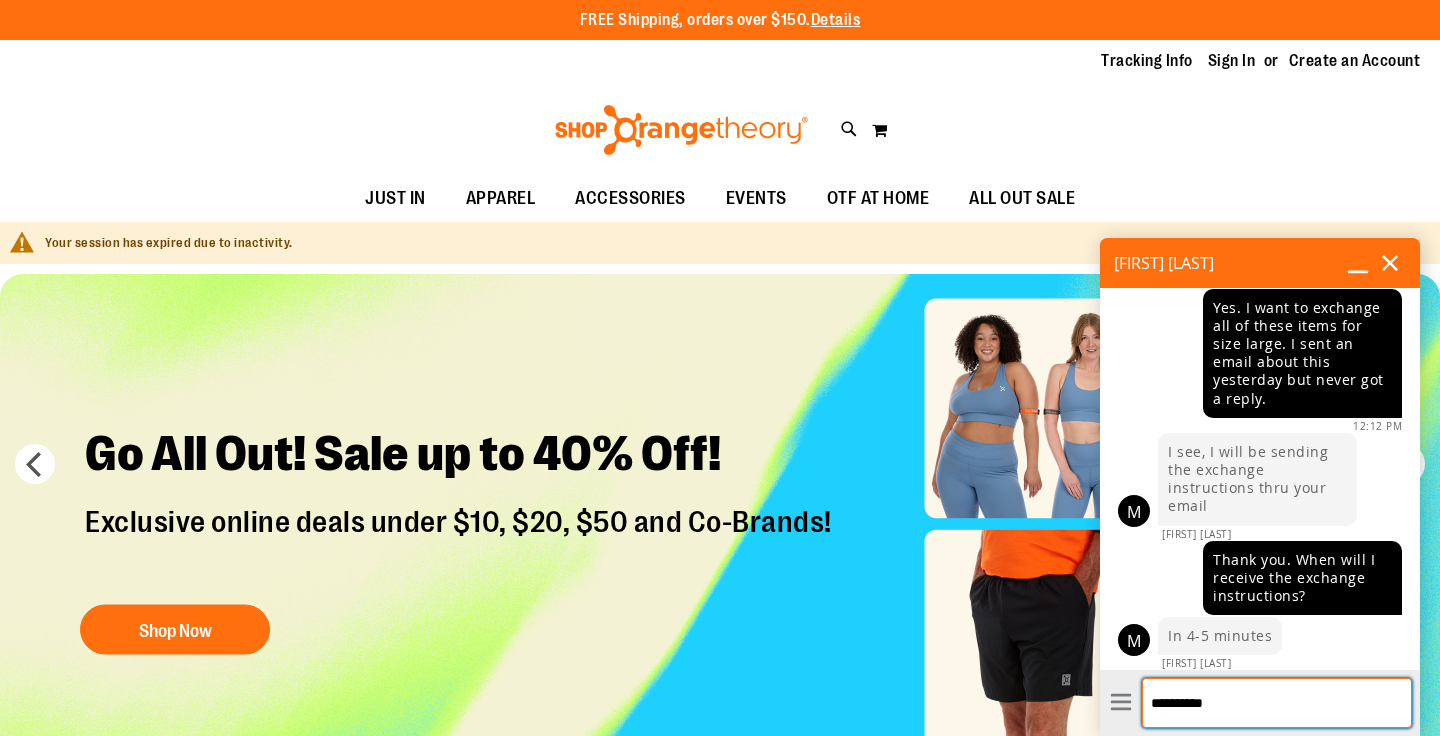 type on "**********" 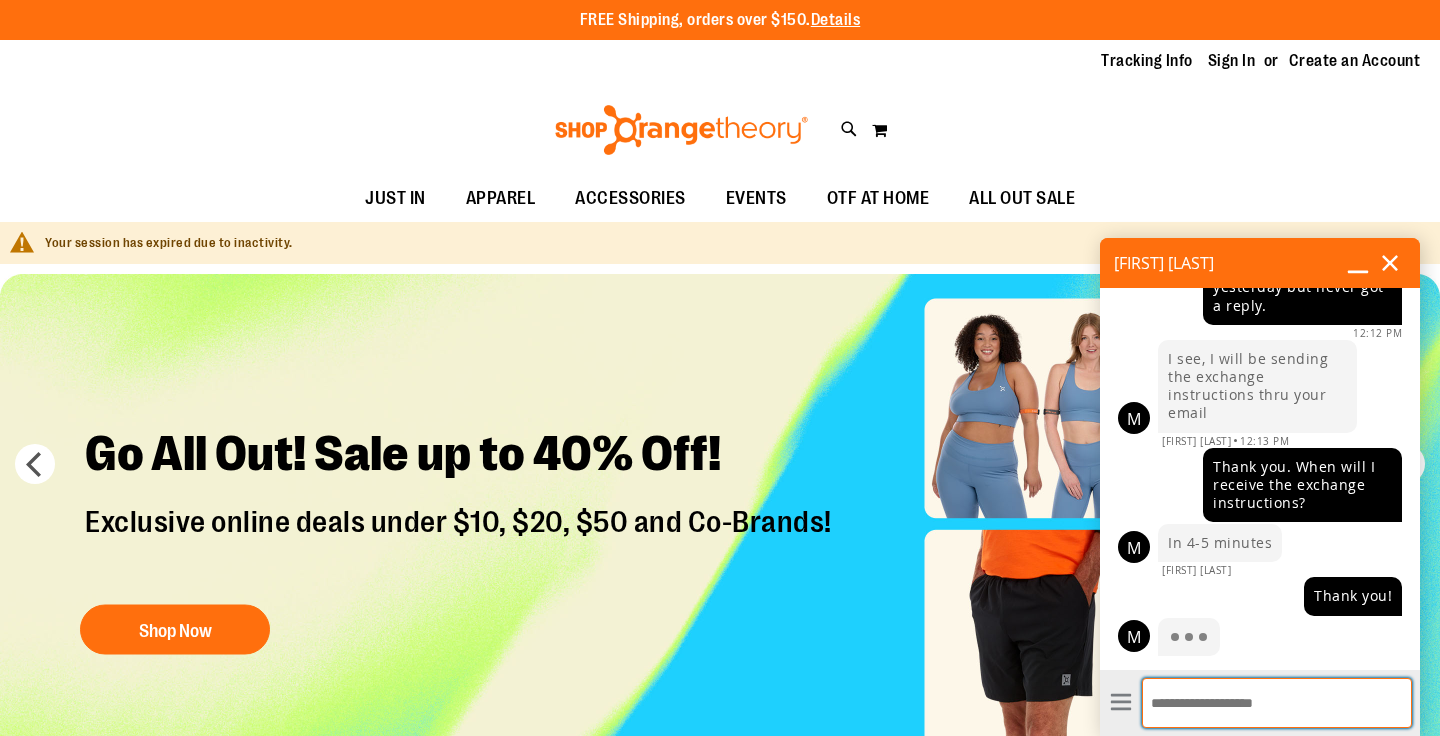 scroll, scrollTop: 1178, scrollLeft: 0, axis: vertical 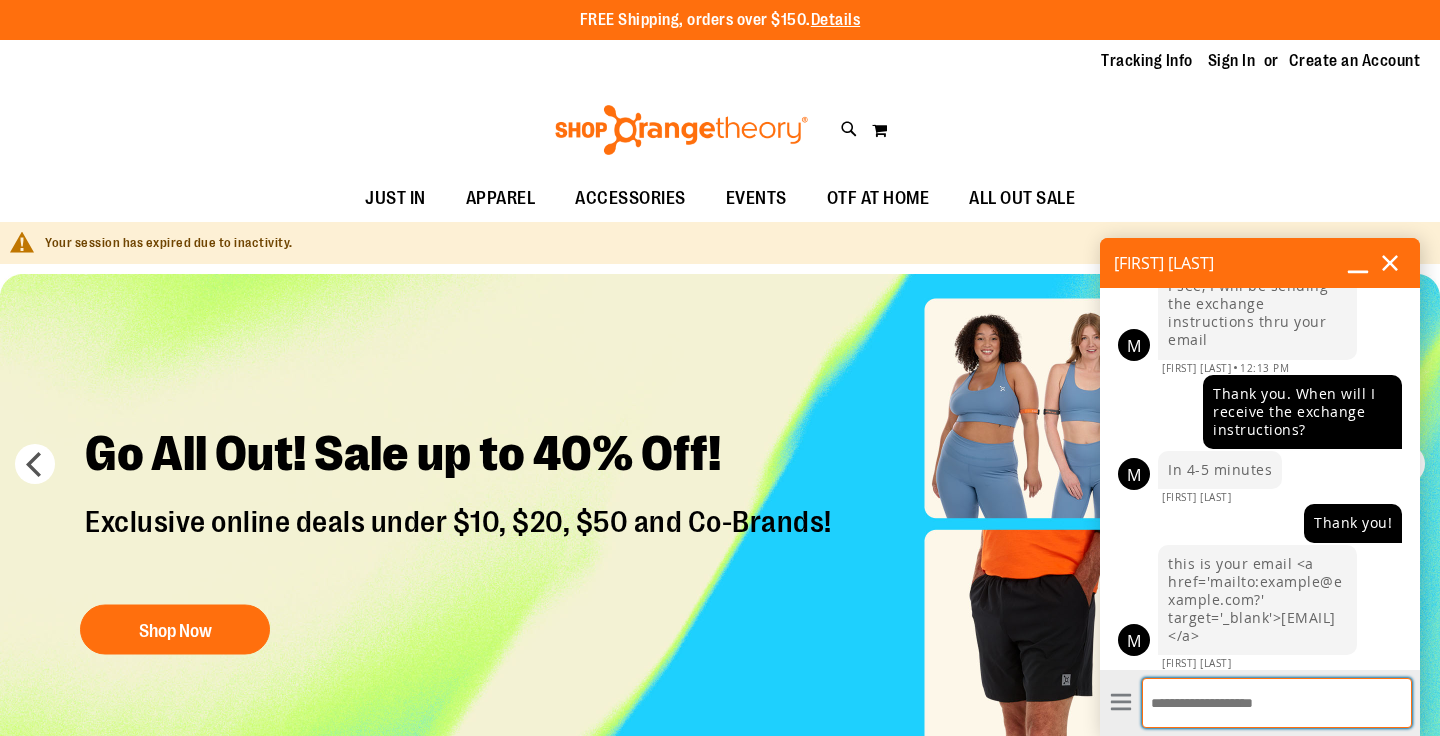 type on "*" 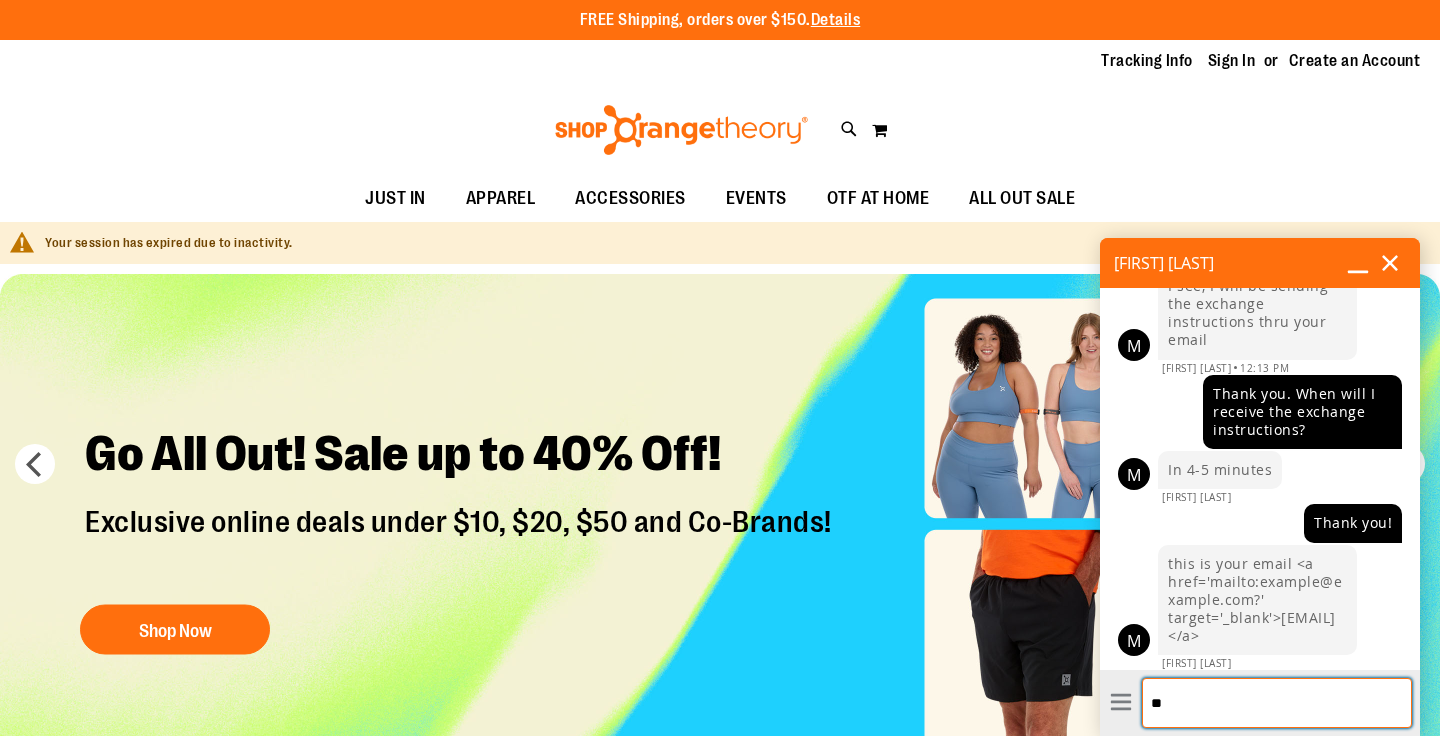 type on "***" 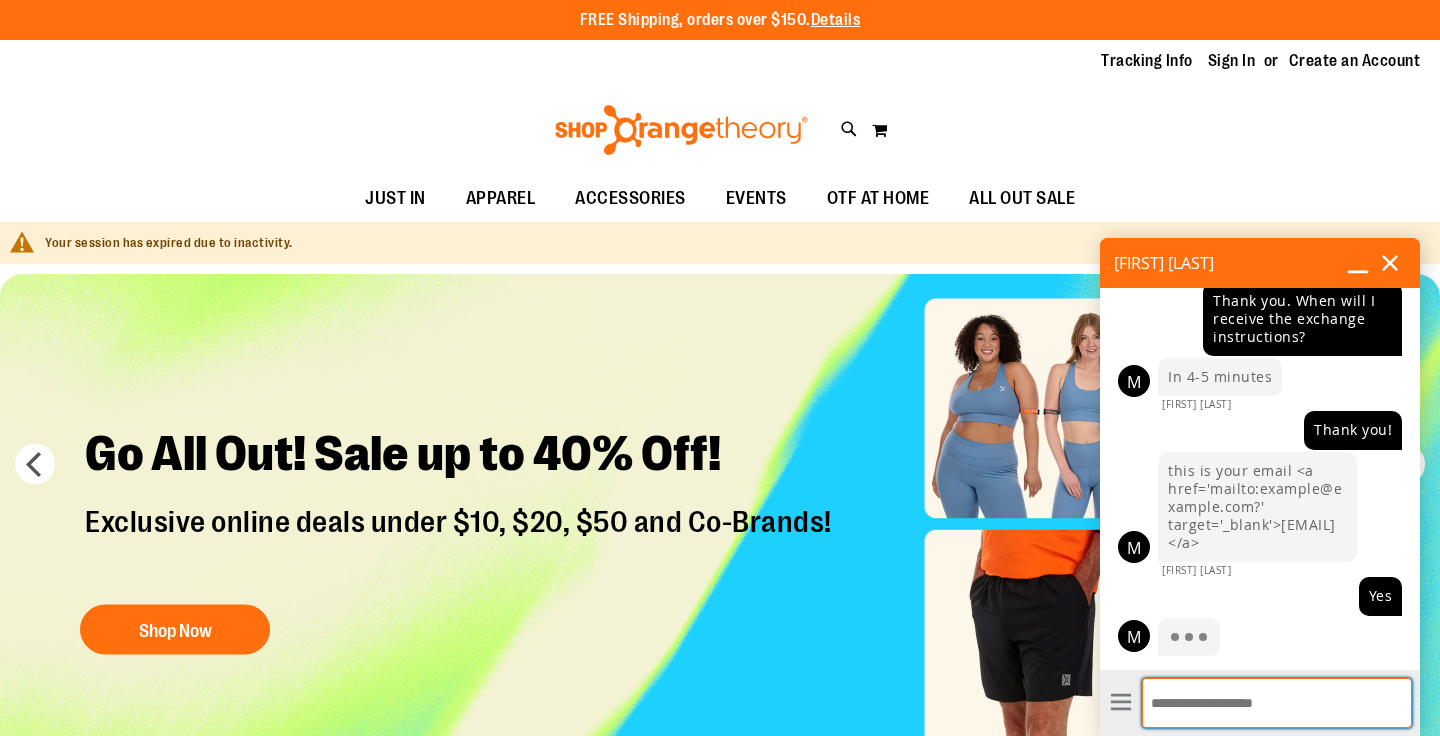 scroll, scrollTop: 1290, scrollLeft: 0, axis: vertical 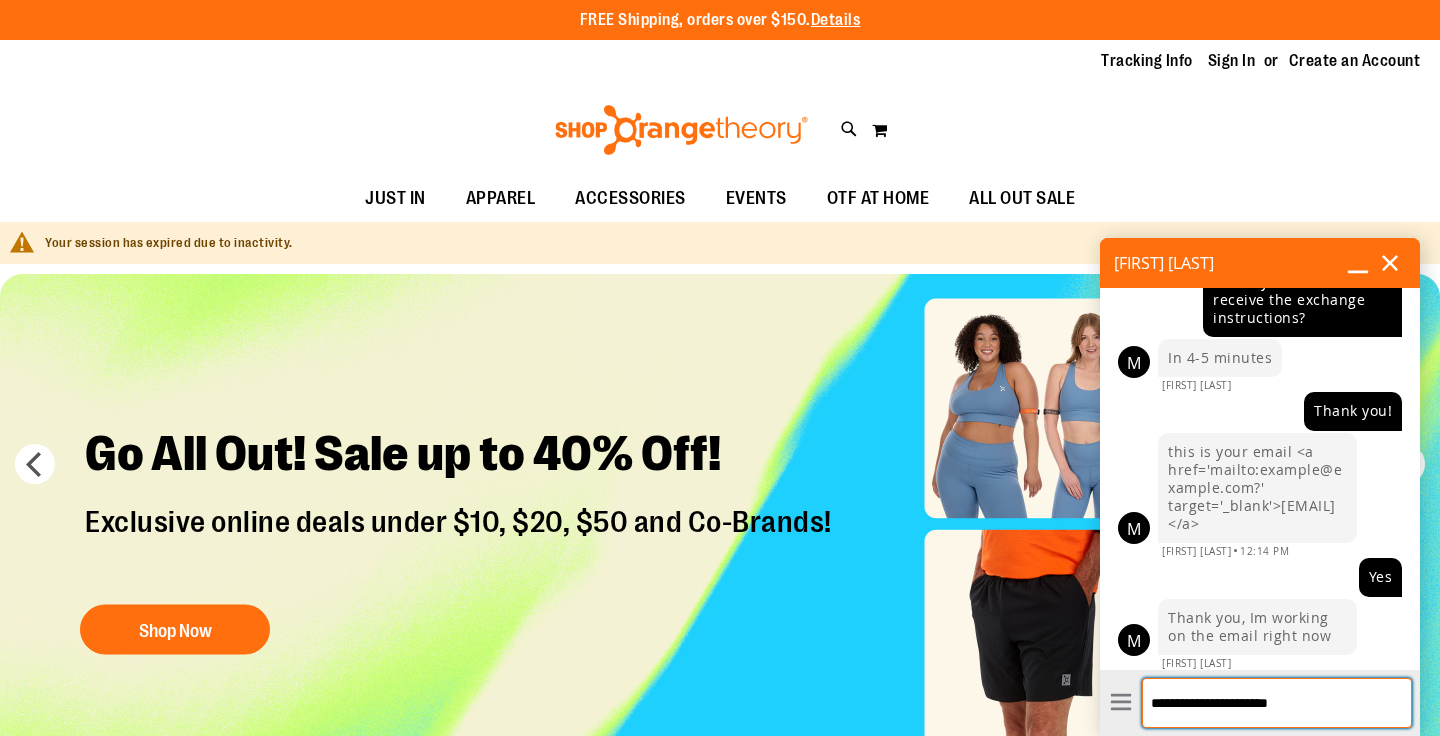type on "**********" 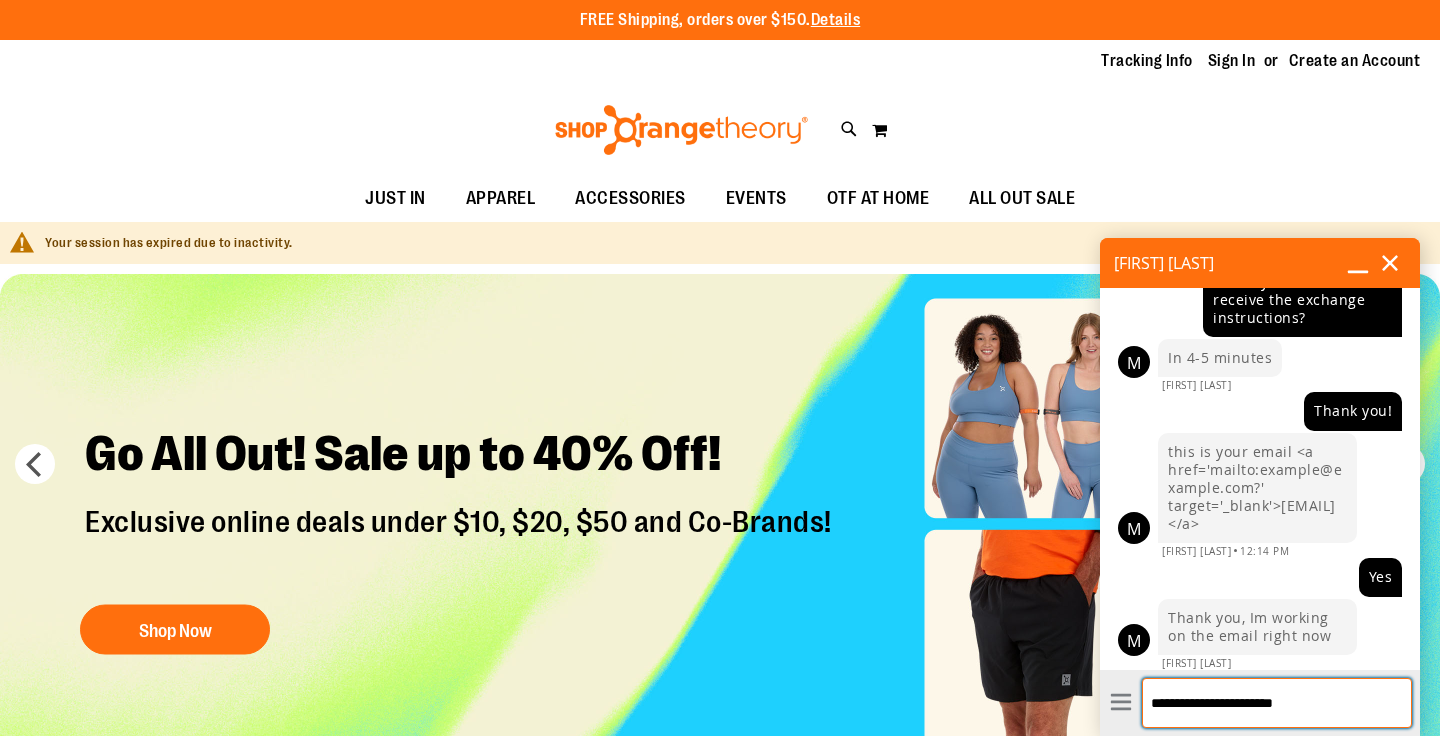 type 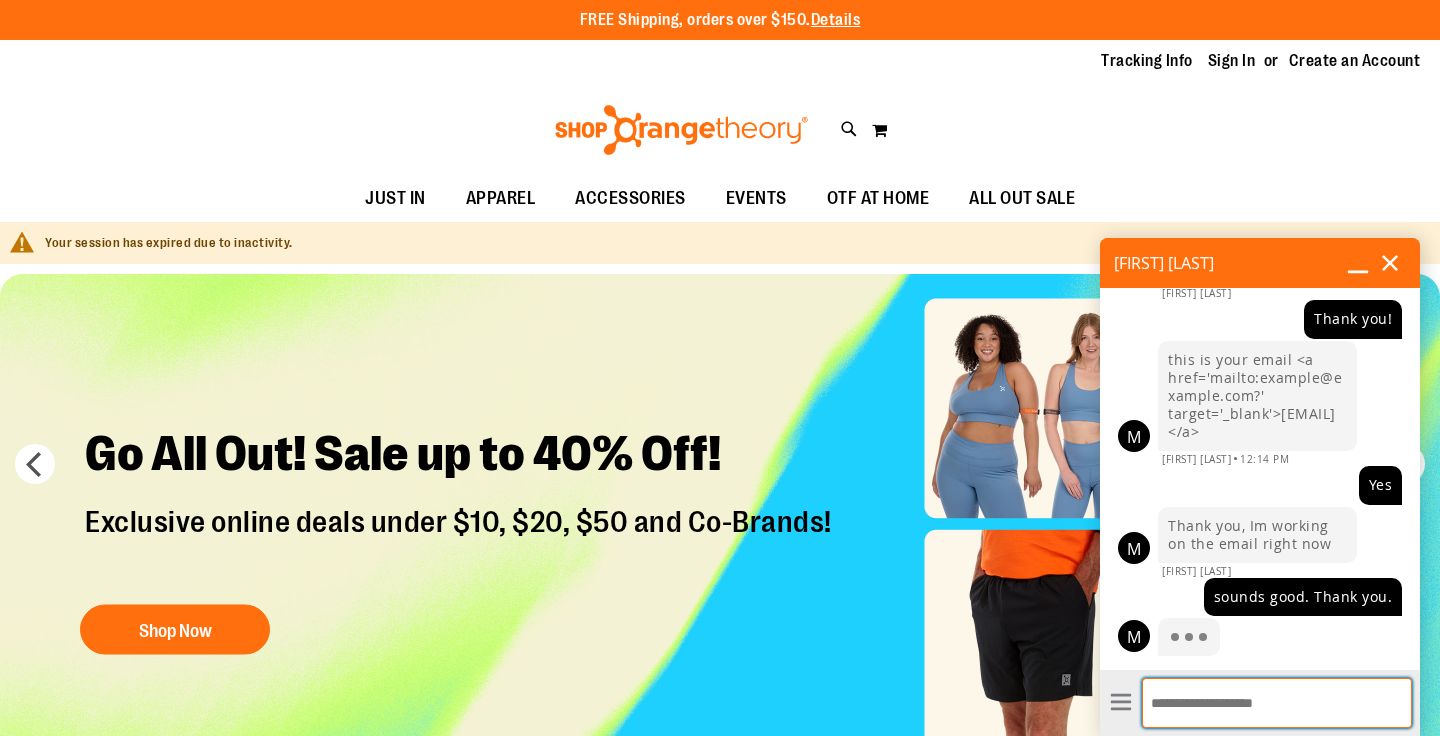 scroll, scrollTop: 1401, scrollLeft: 0, axis: vertical 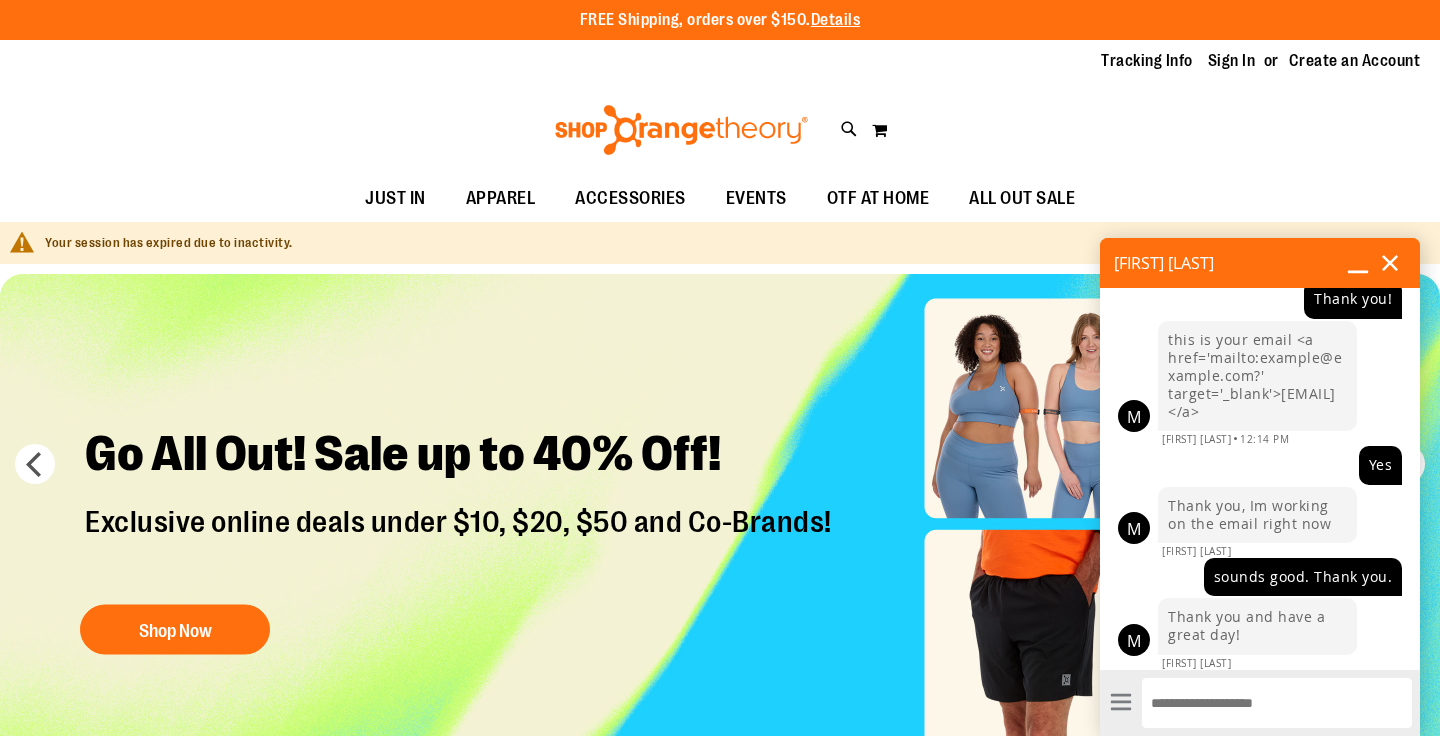 click 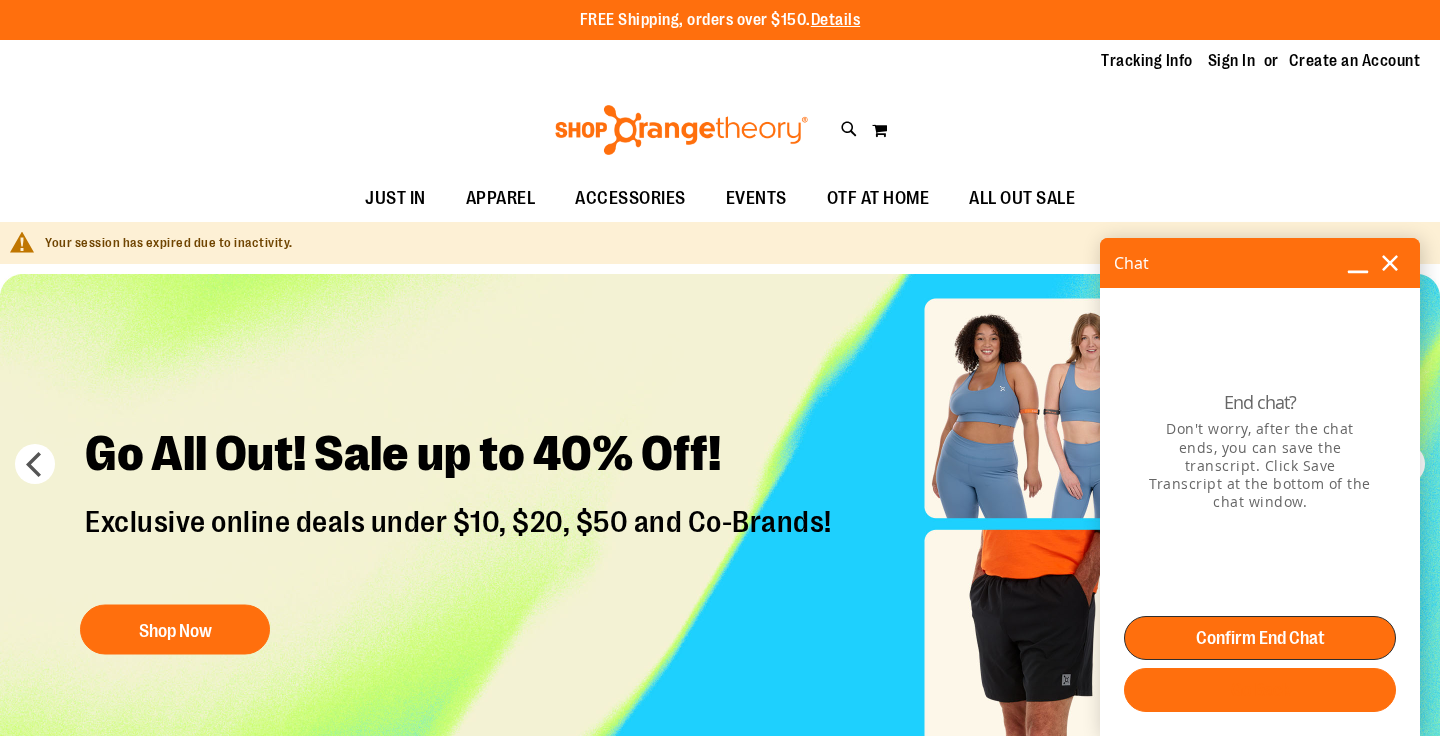 click on "Confirm End Chat" at bounding box center [1260, 638] 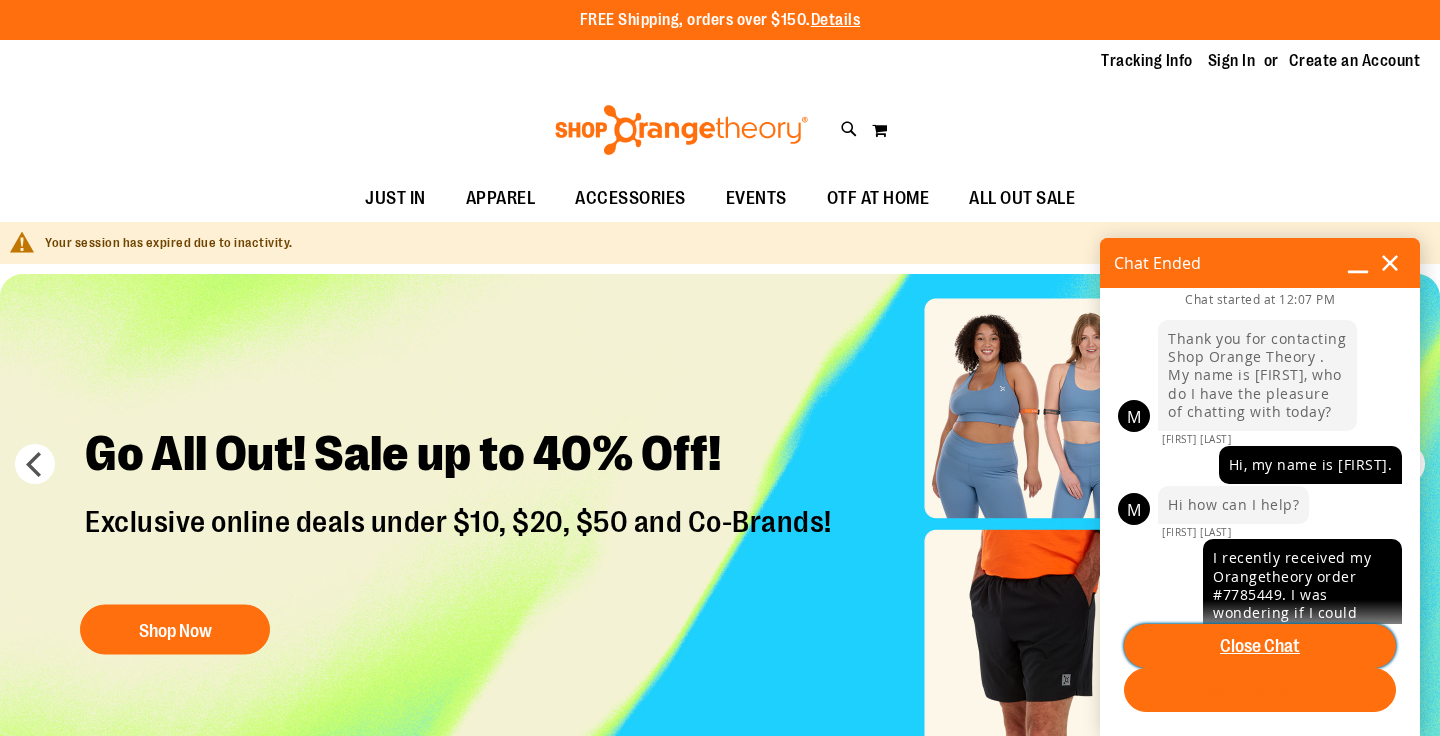 scroll, scrollTop: 1478, scrollLeft: 0, axis: vertical 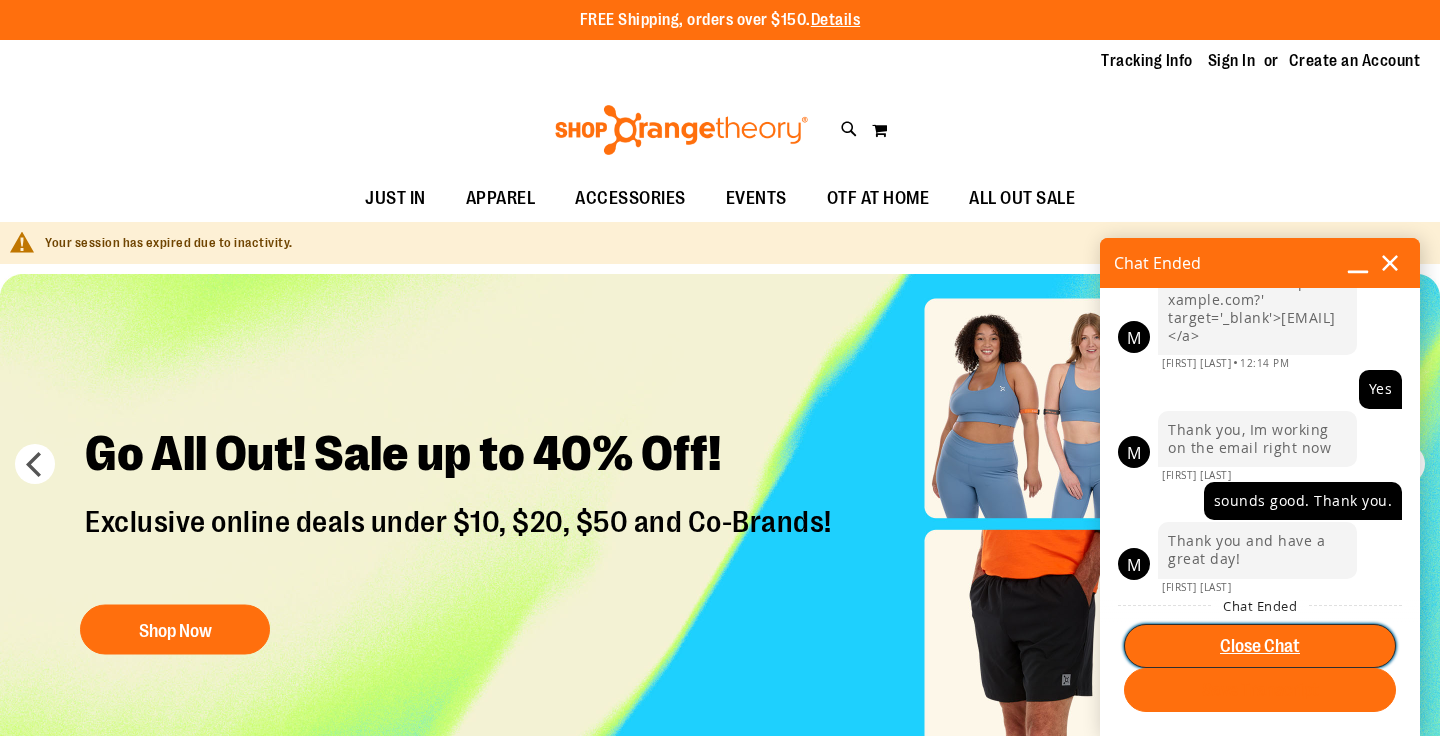 click on "Close Chat" at bounding box center [1260, 646] 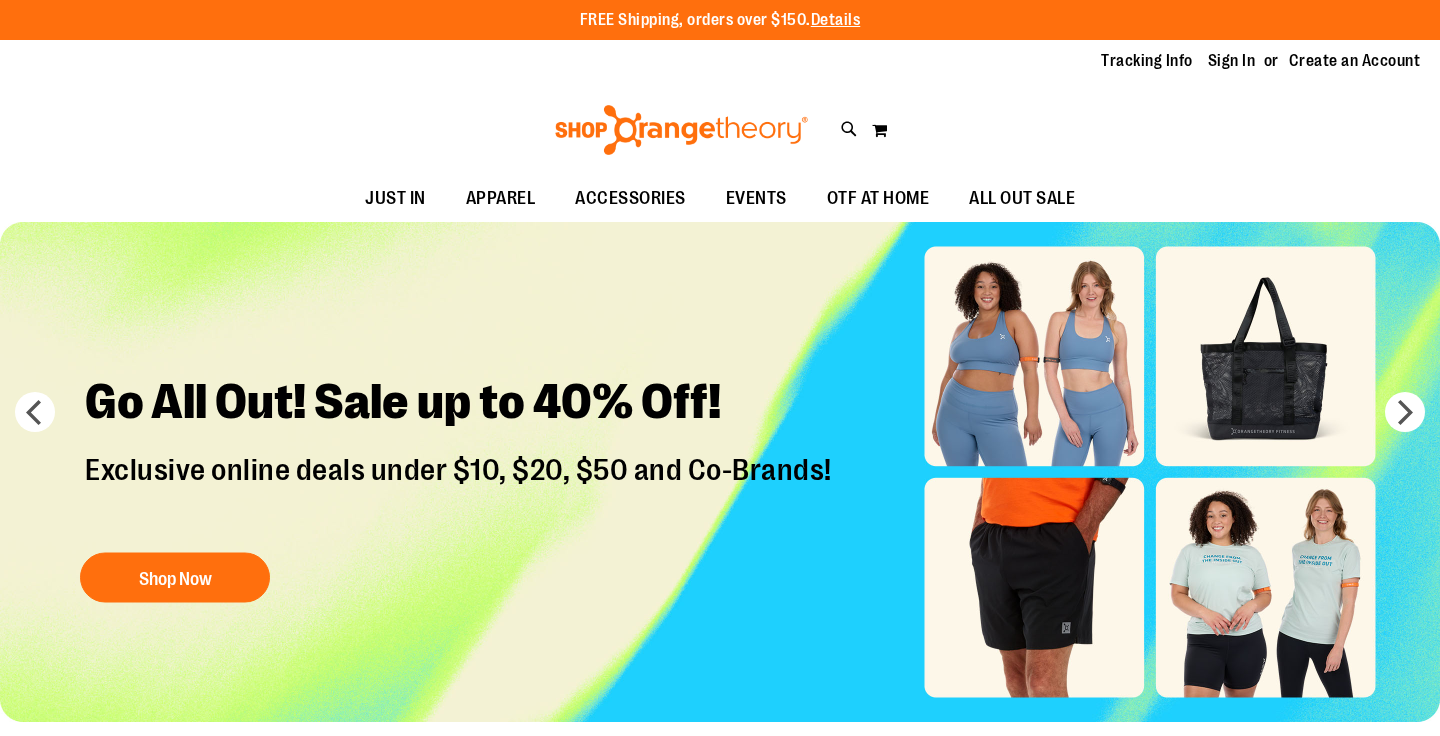scroll, scrollTop: 0, scrollLeft: 0, axis: both 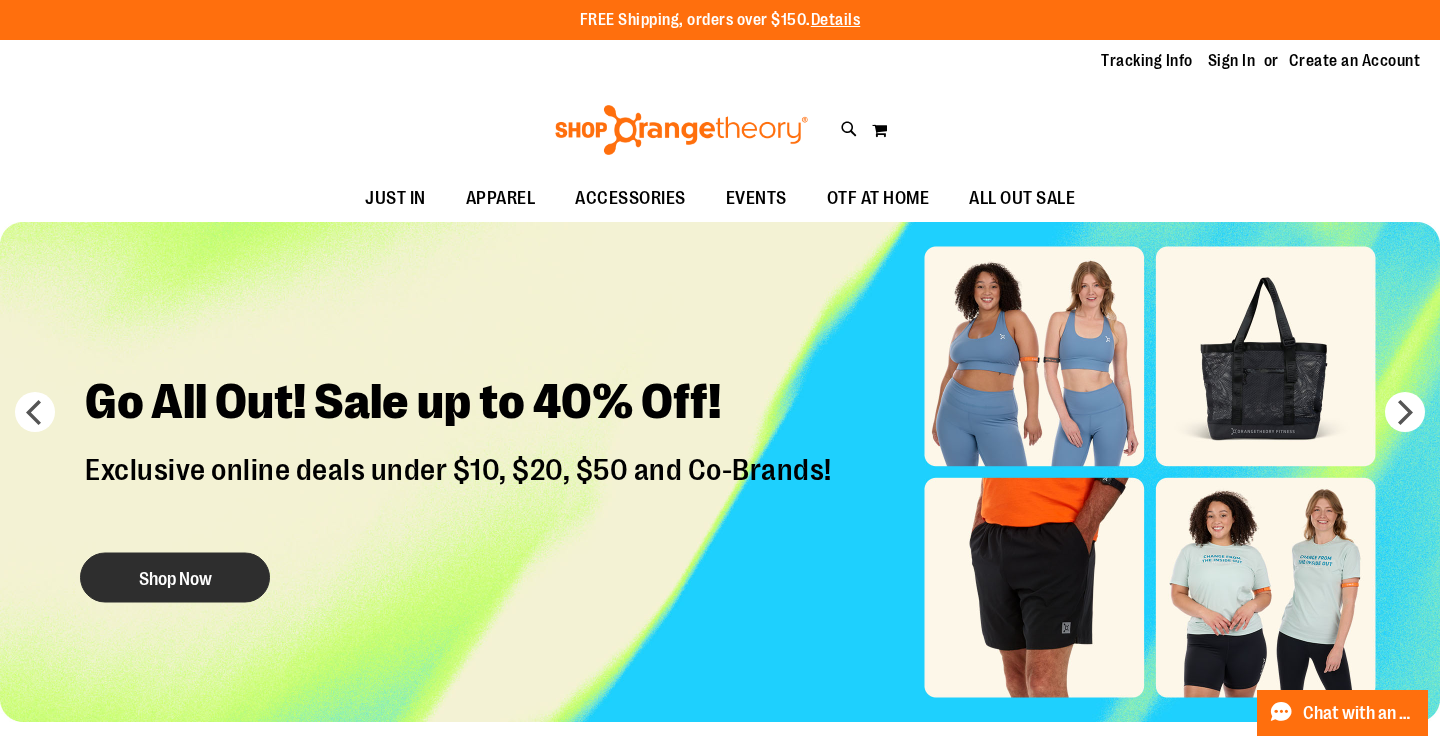 type on "**********" 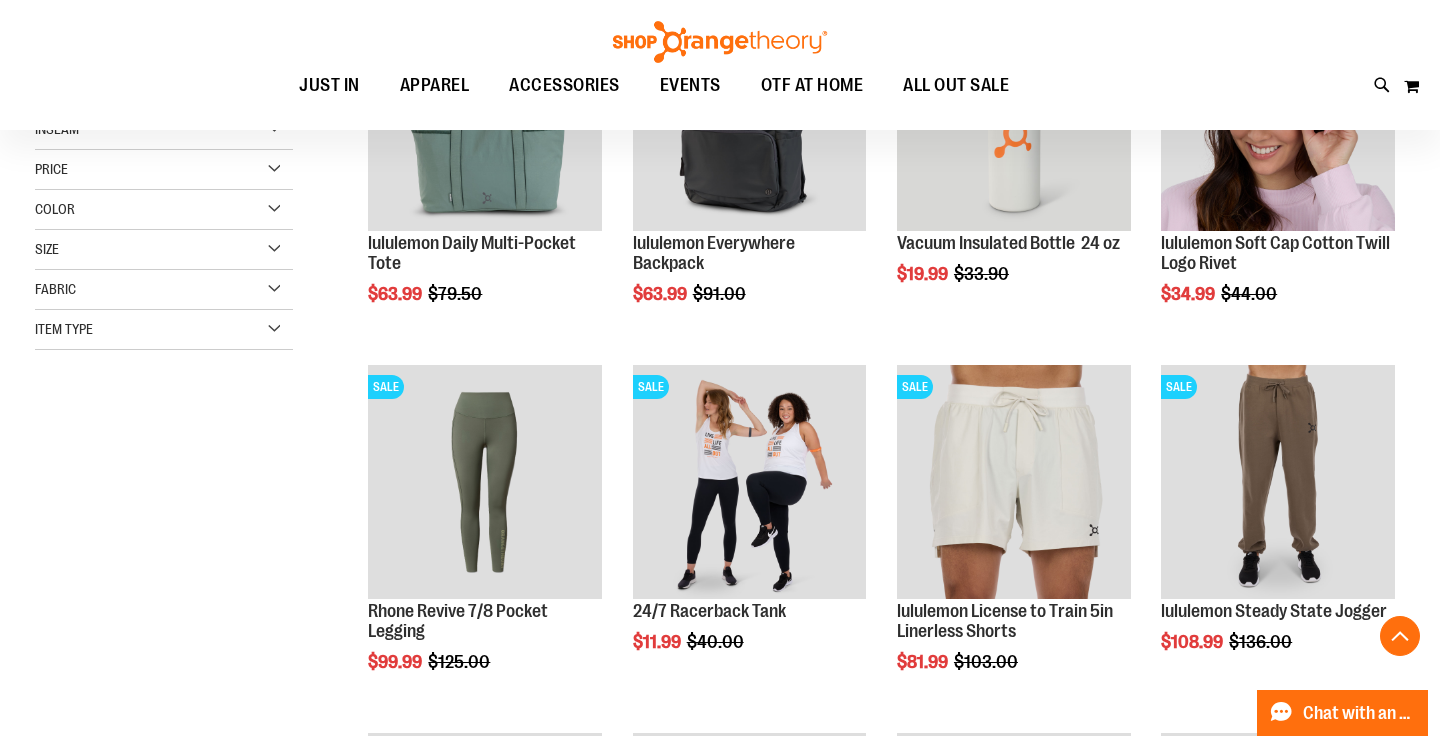 scroll, scrollTop: 411, scrollLeft: 0, axis: vertical 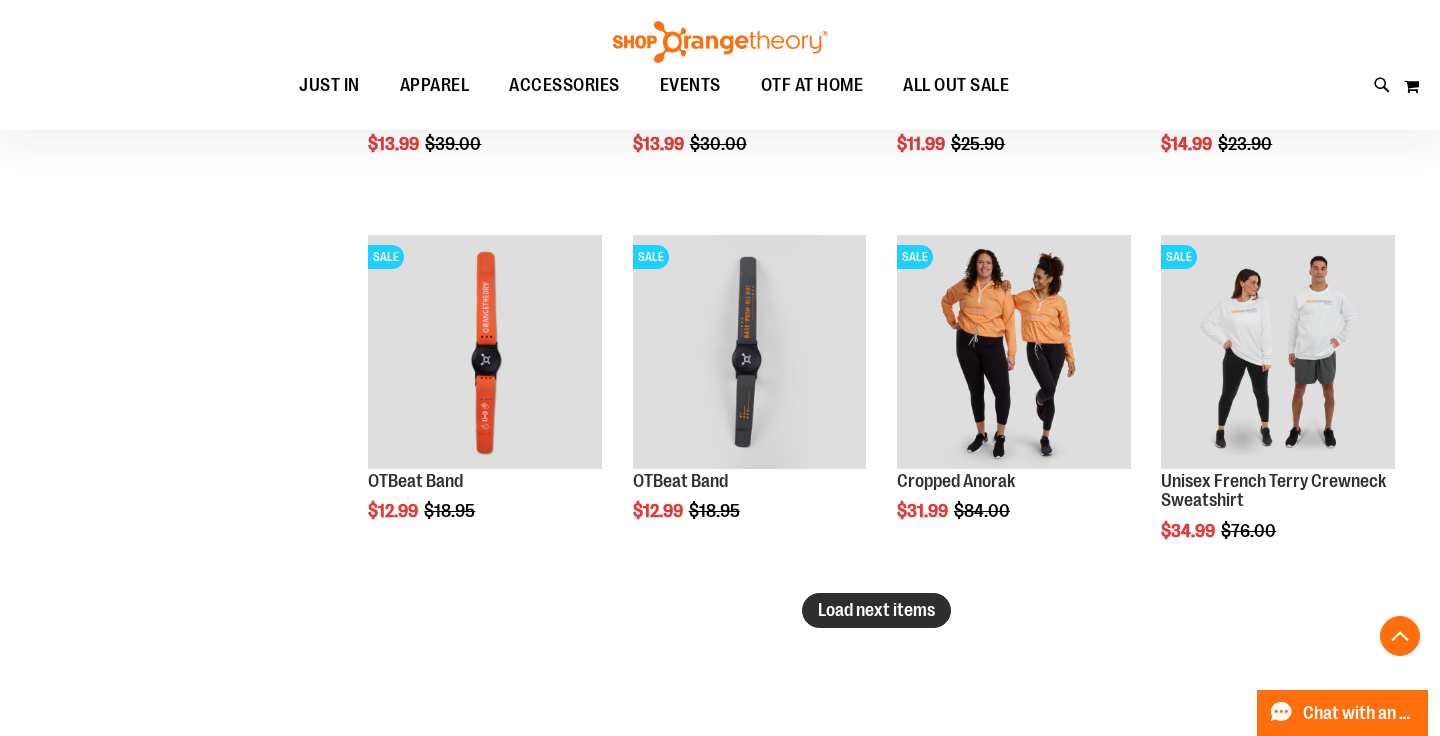 type on "**********" 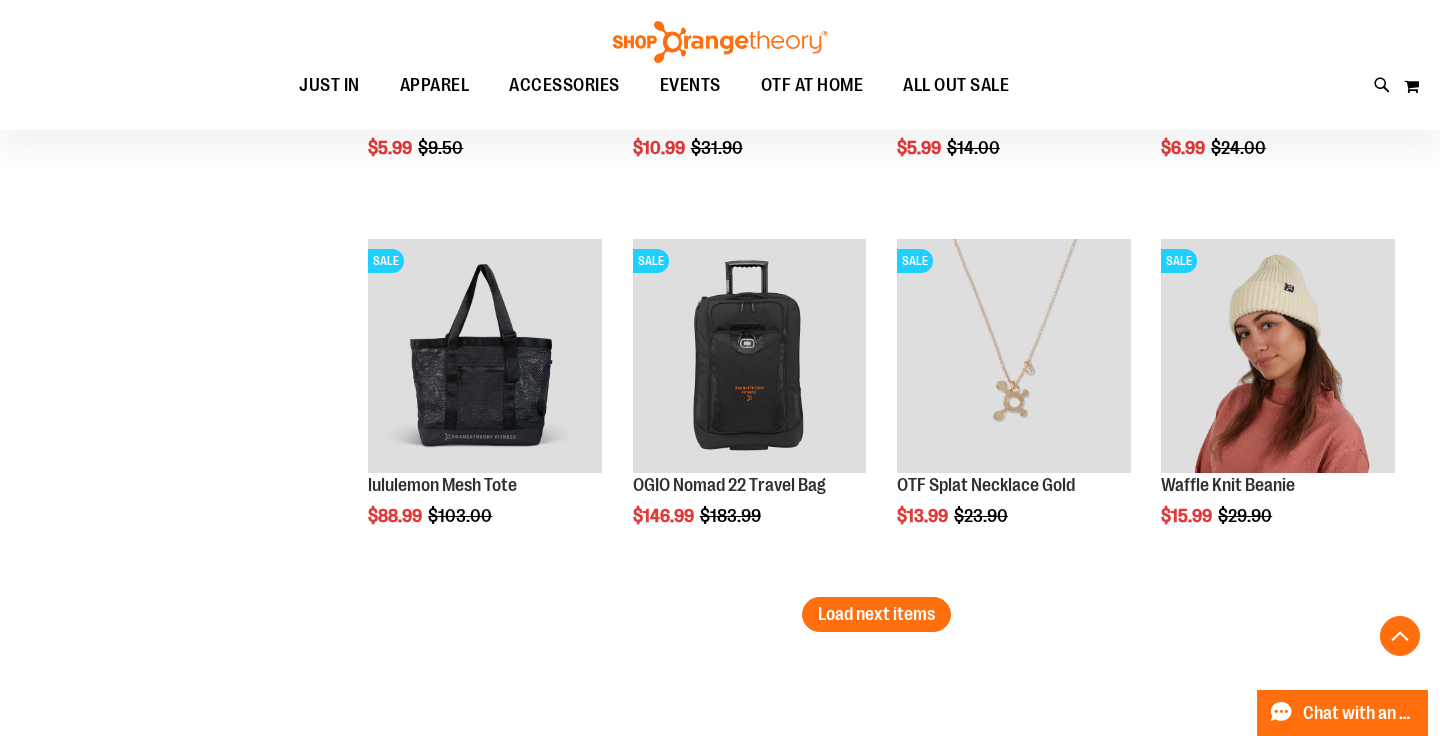 scroll, scrollTop: 4219, scrollLeft: 0, axis: vertical 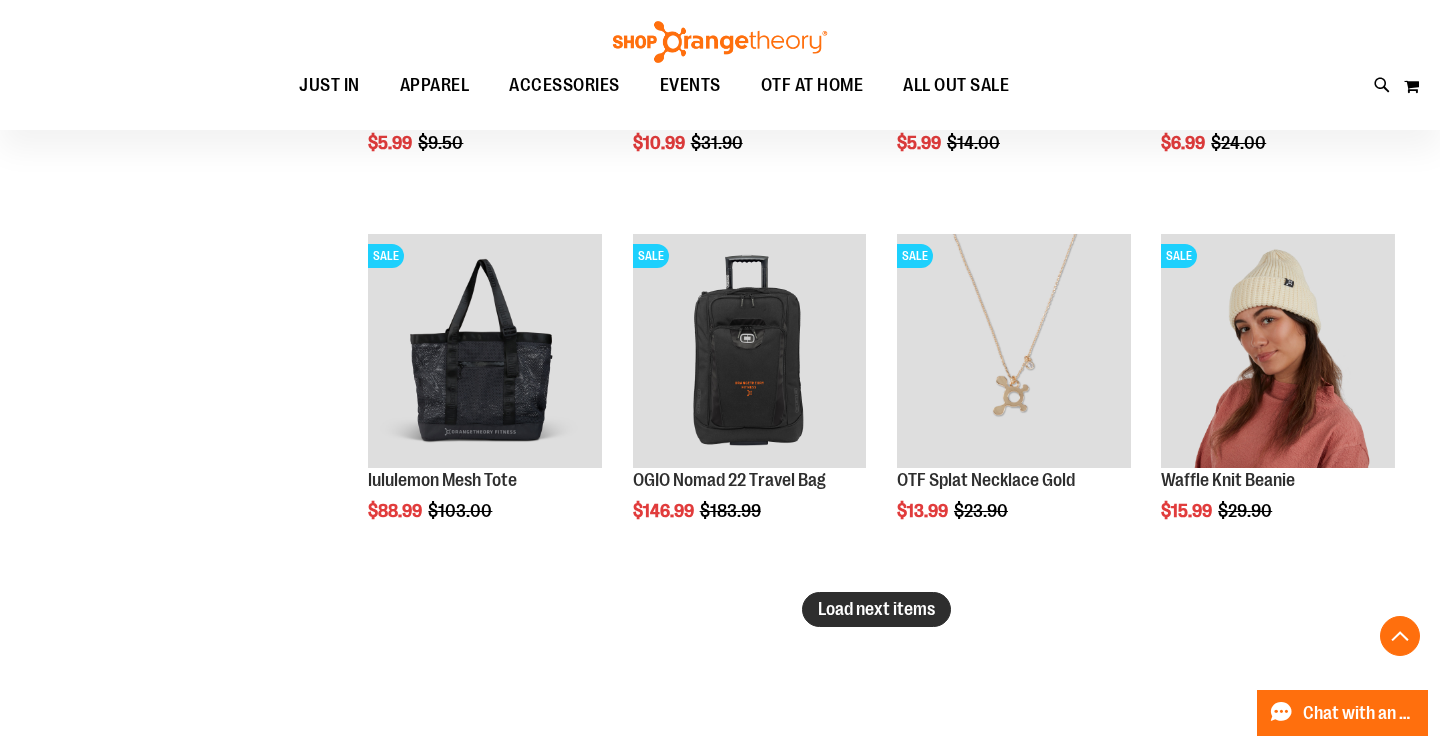 click on "Load next items" at bounding box center [876, 609] 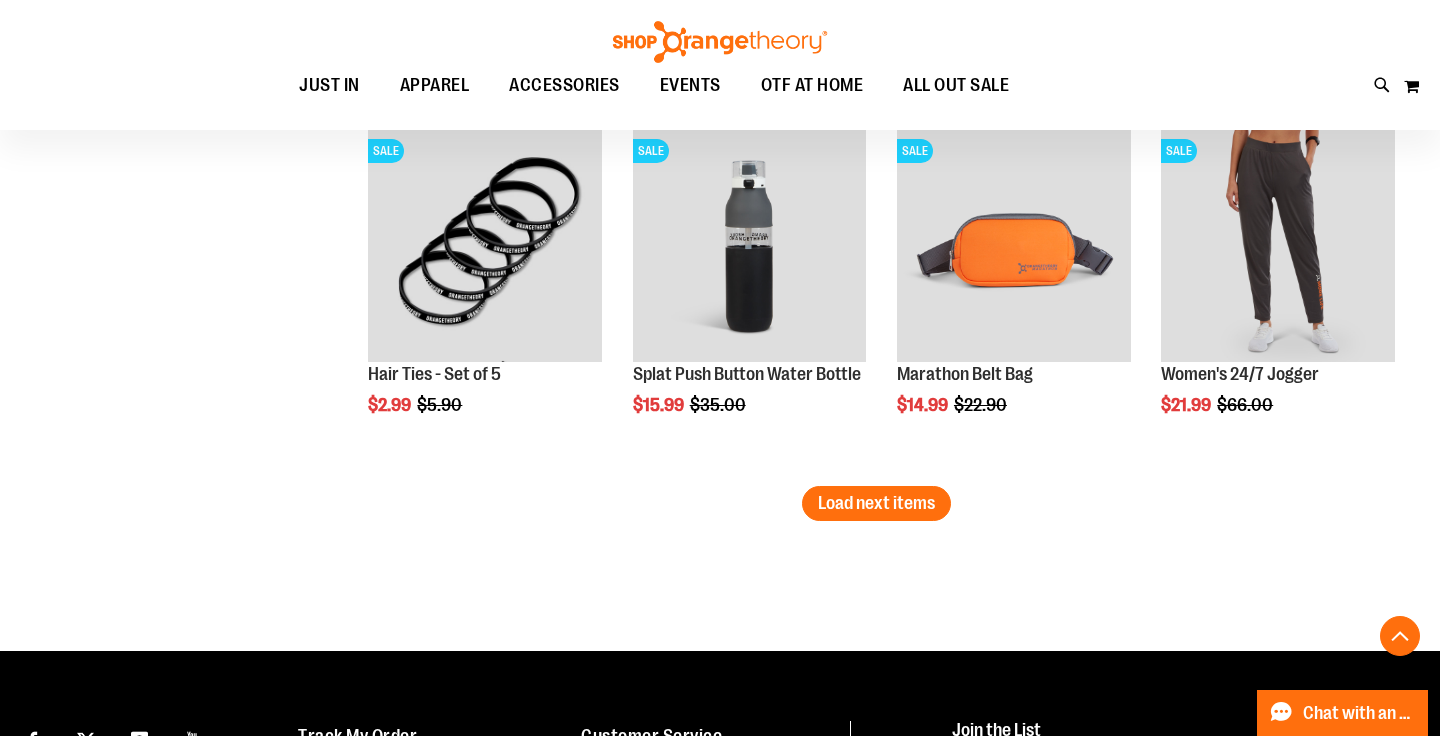 scroll, scrollTop: 5434, scrollLeft: 0, axis: vertical 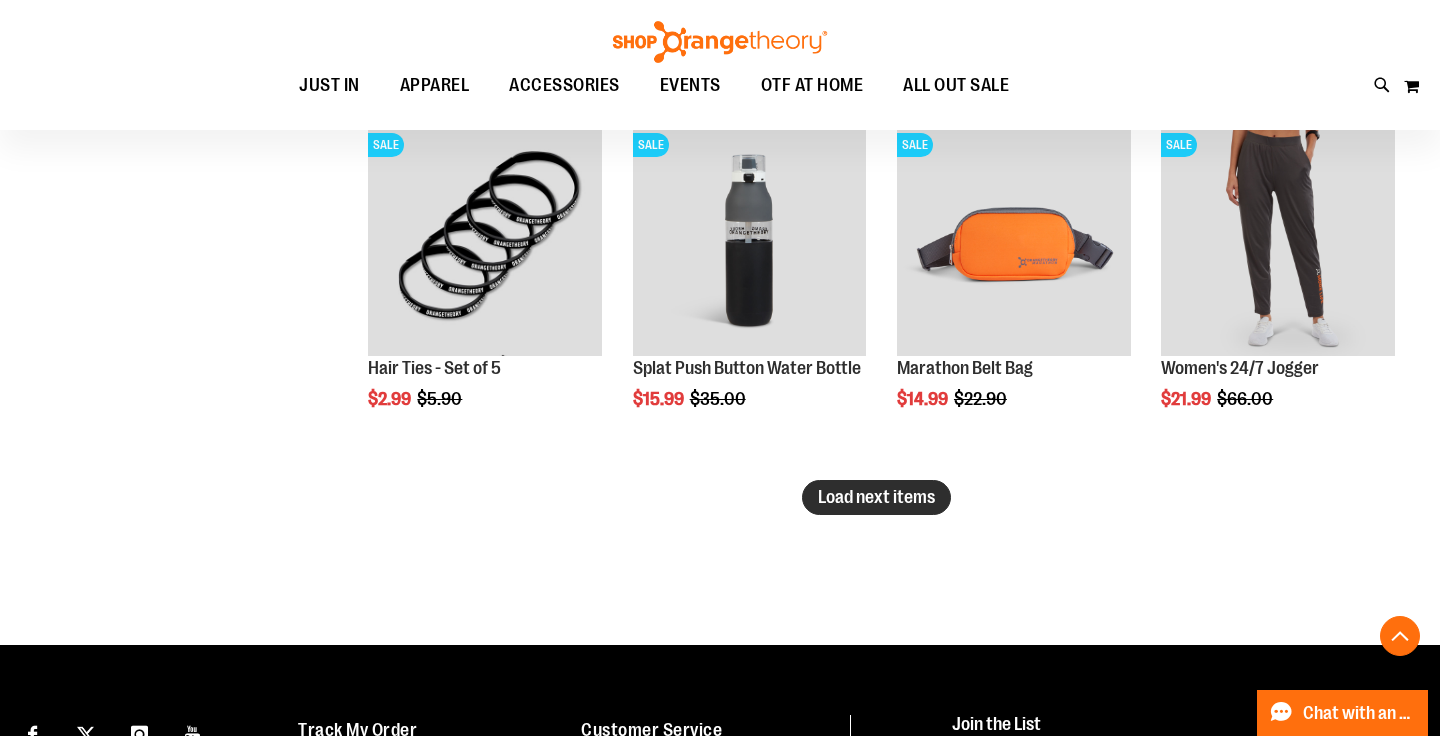 click on "**********" at bounding box center (876, -2277) 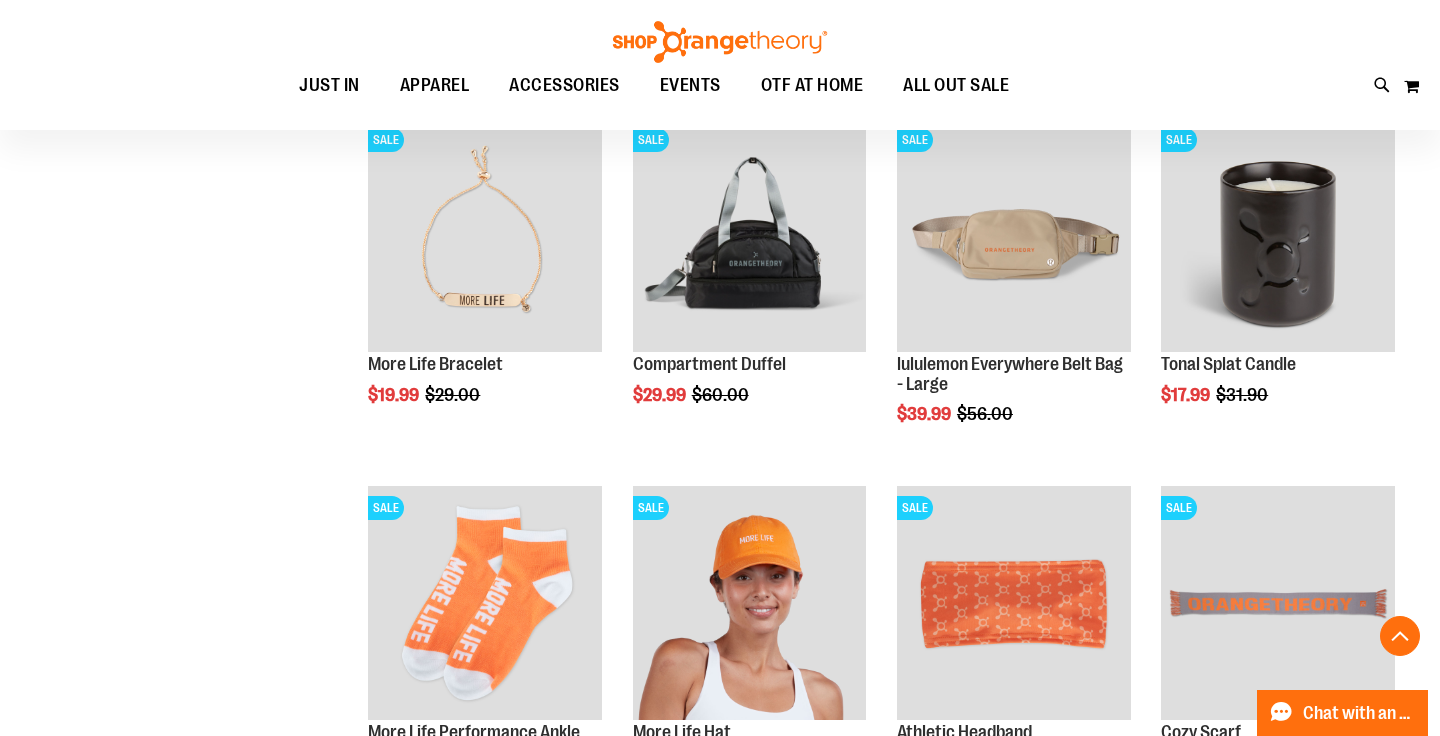 scroll, scrollTop: 4640, scrollLeft: 0, axis: vertical 